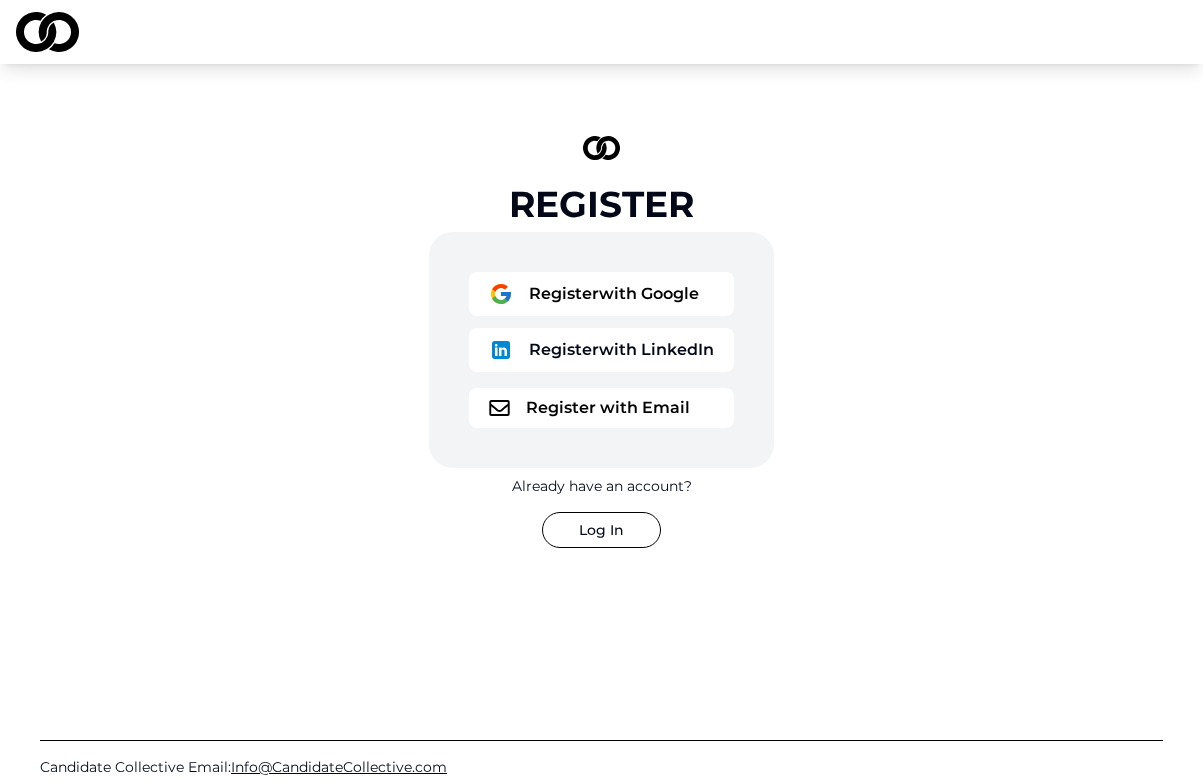 scroll, scrollTop: 0, scrollLeft: 0, axis: both 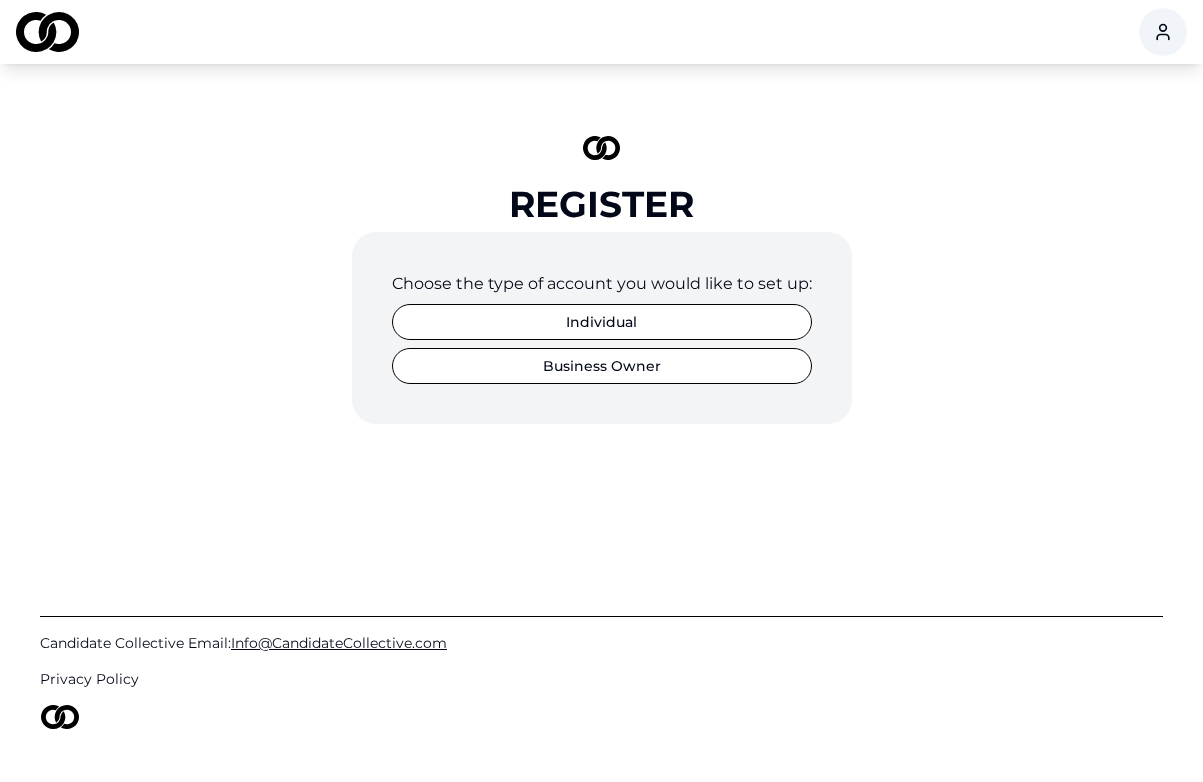 click on "Individual" at bounding box center [602, 322] 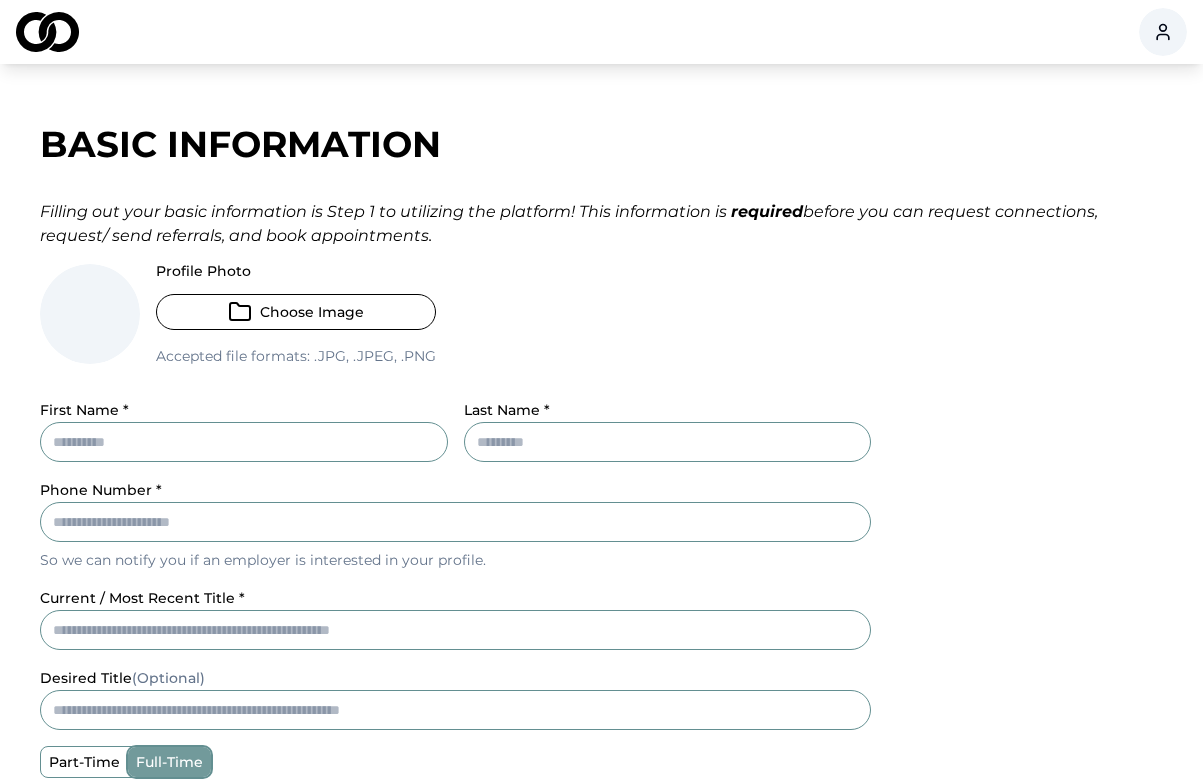 scroll, scrollTop: 0, scrollLeft: 0, axis: both 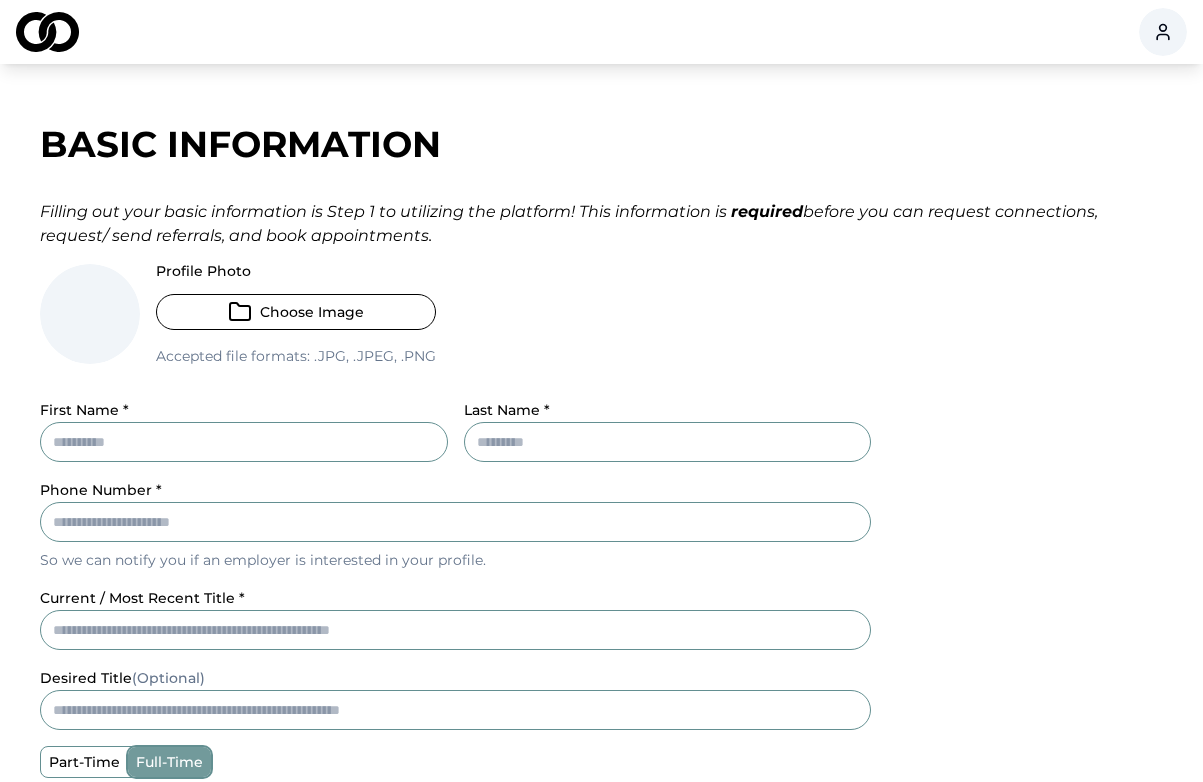 click on "Choose Image" at bounding box center (296, 312) 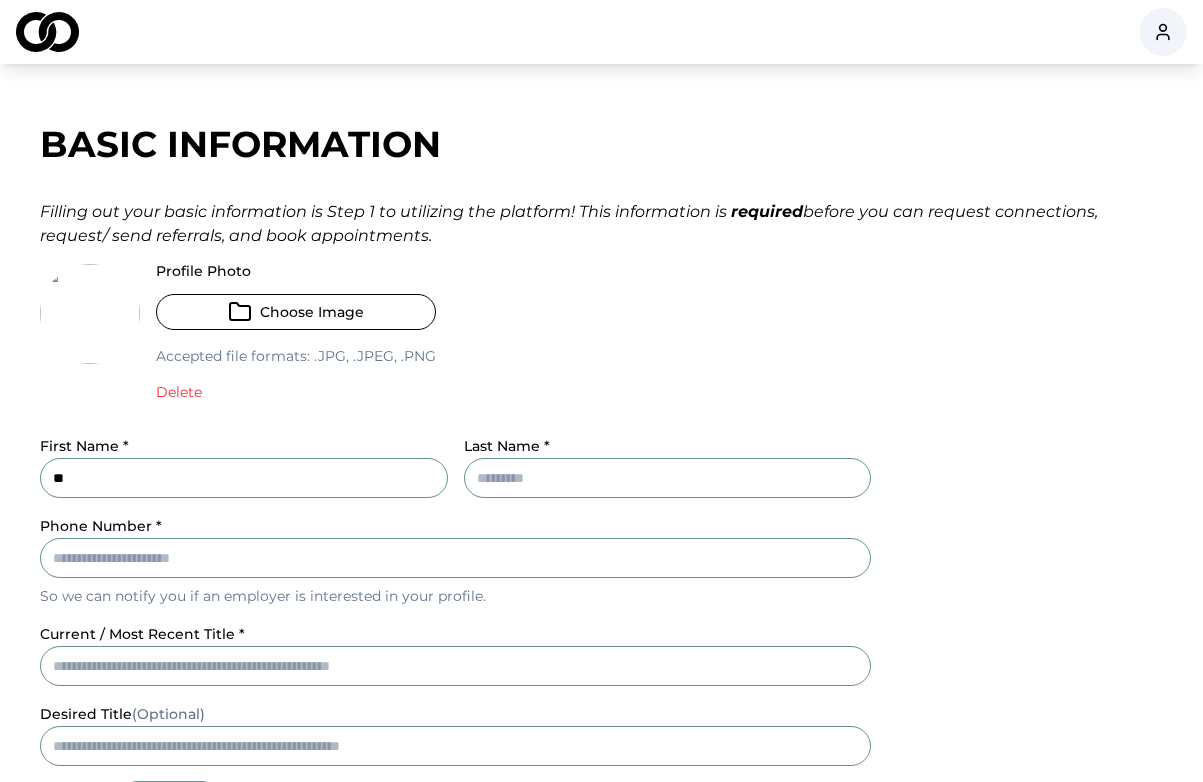 type on "*" 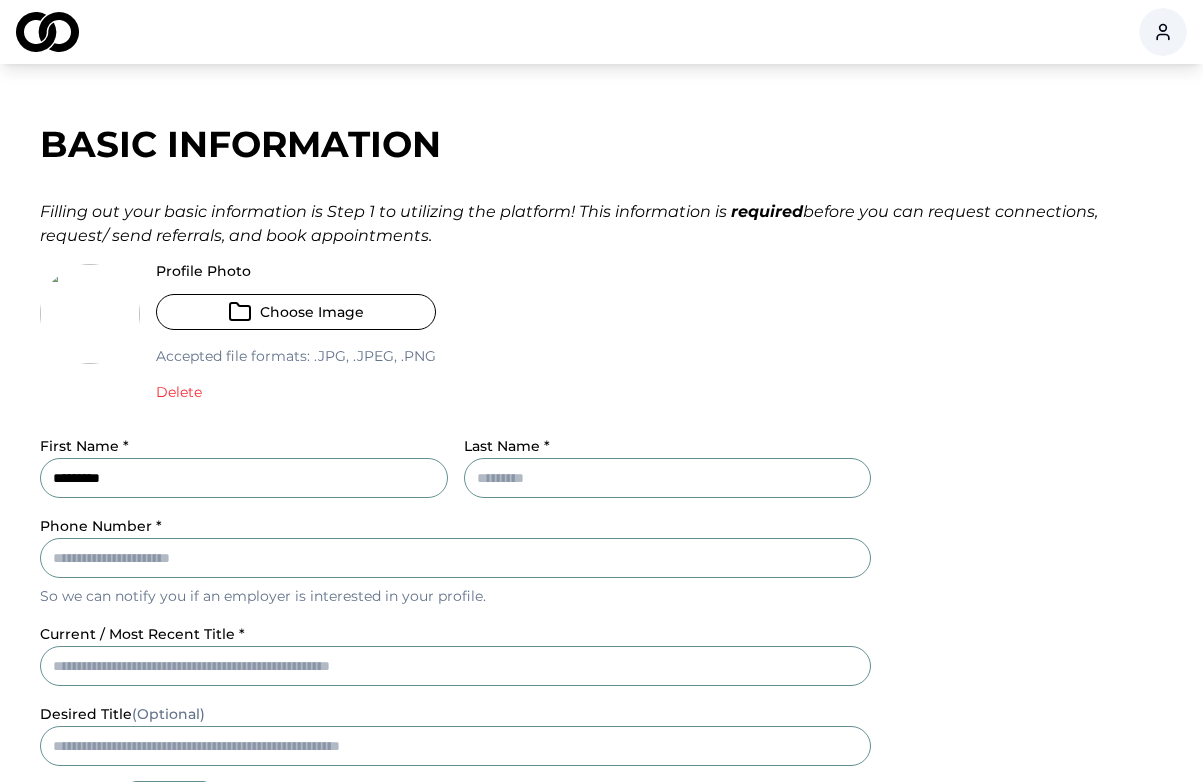 type on "********" 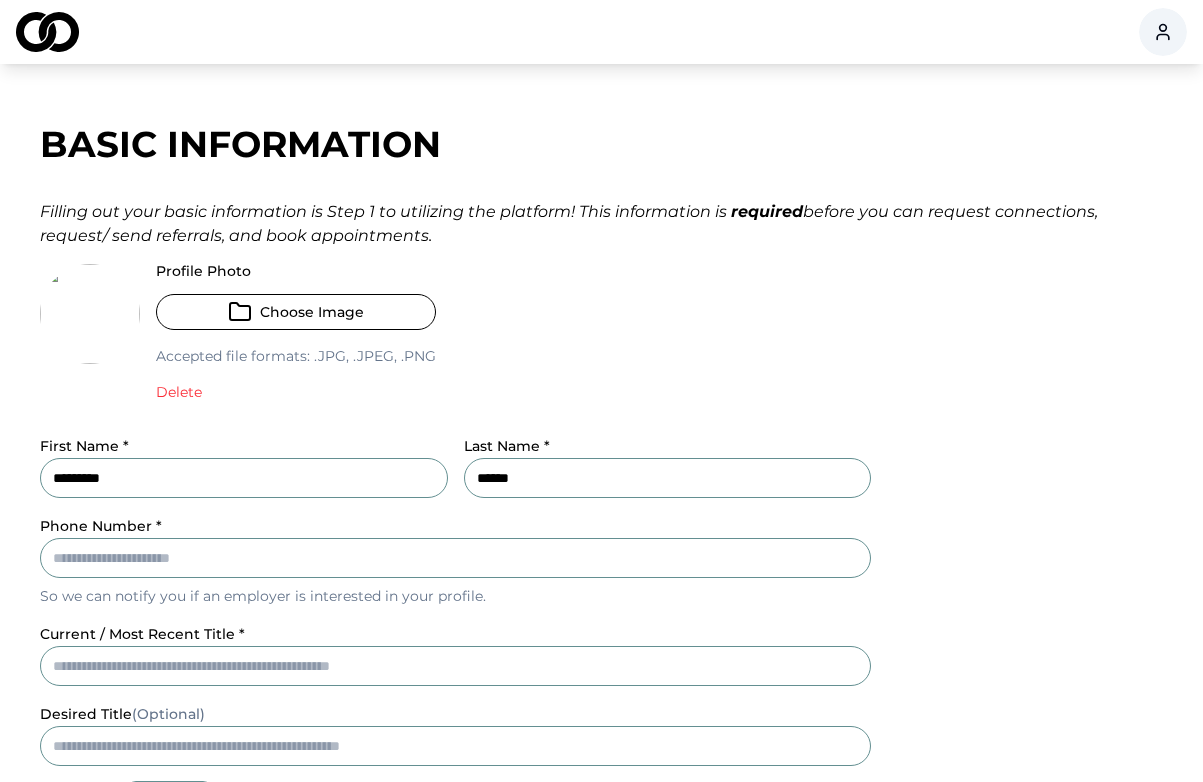 type on "*******" 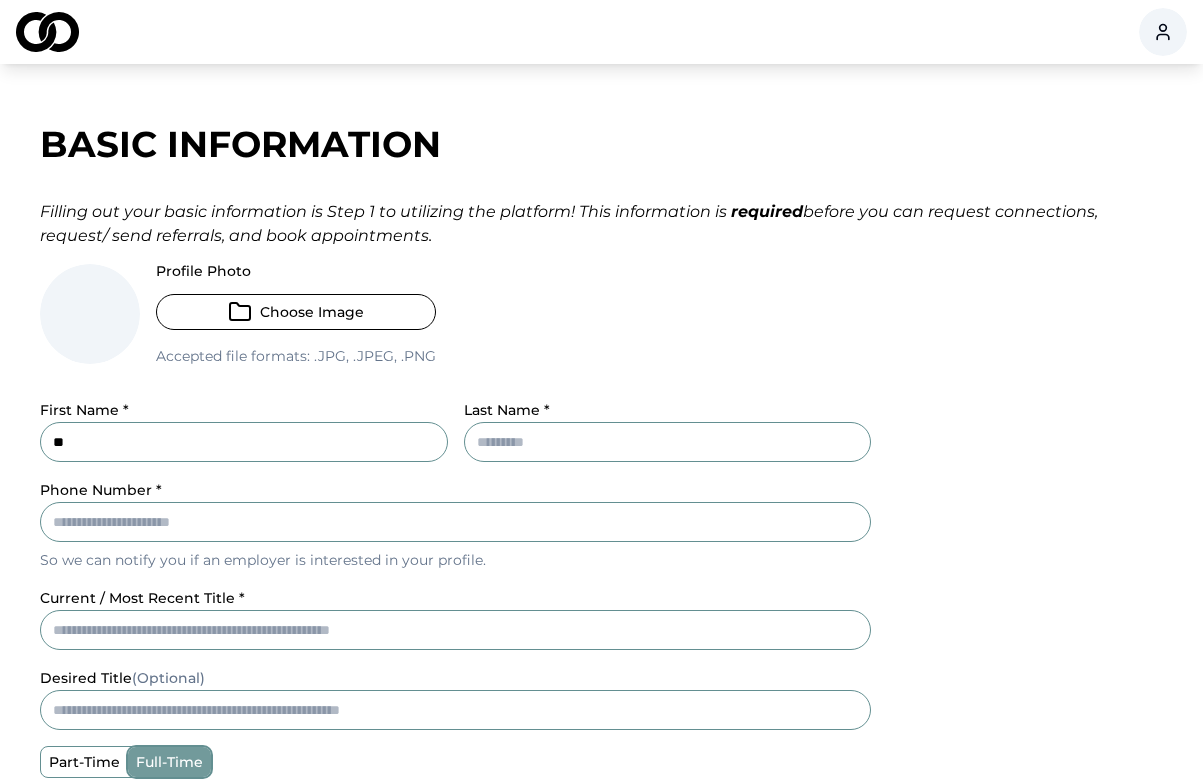 type on "*" 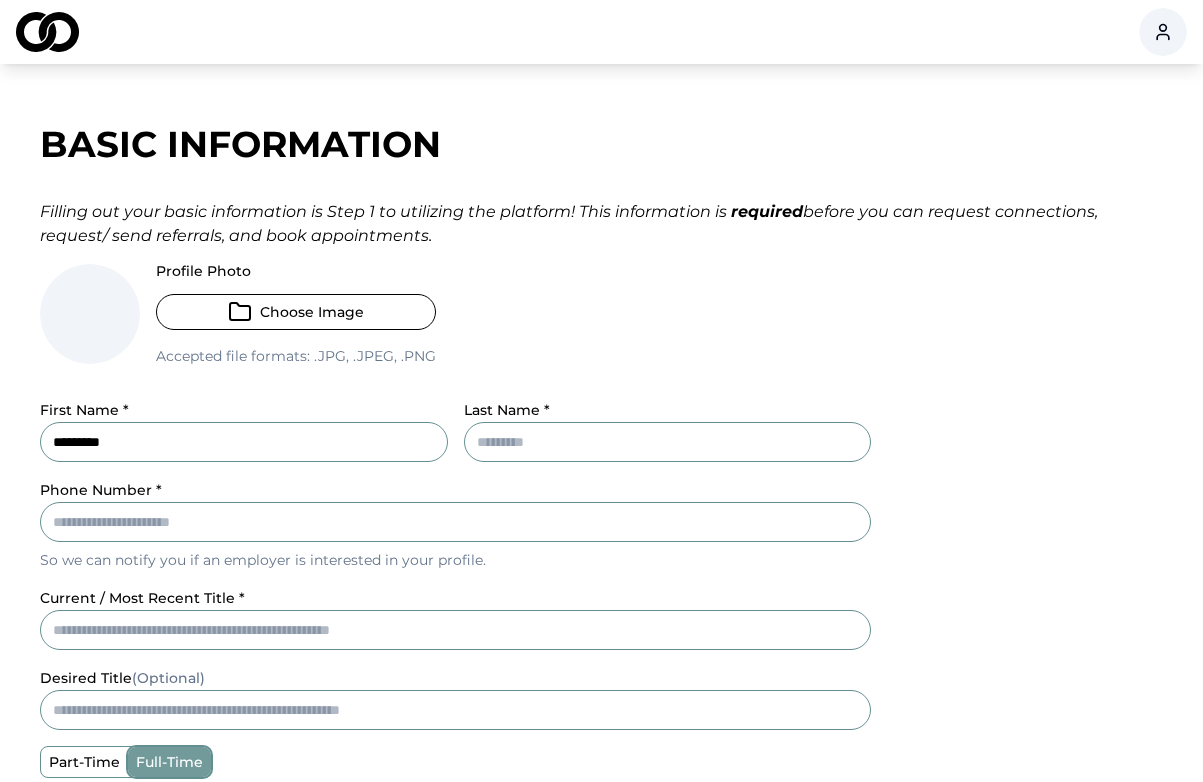 type on "********" 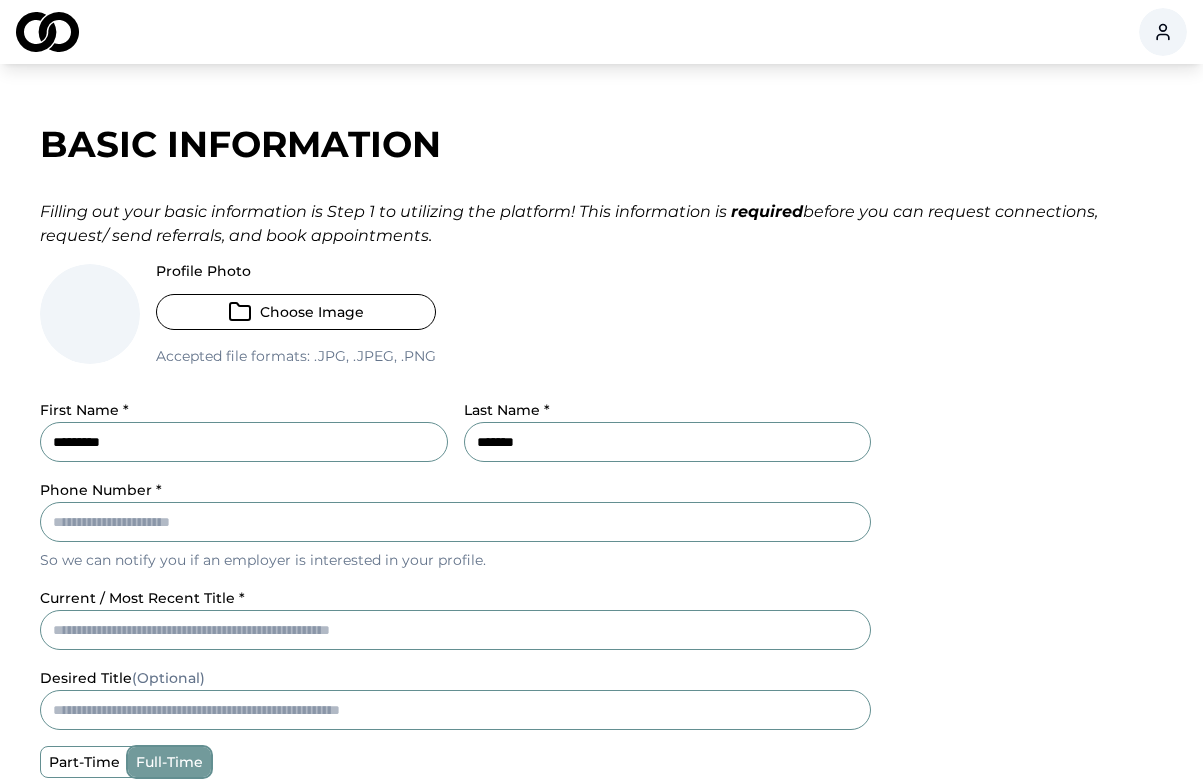 type on "*******" 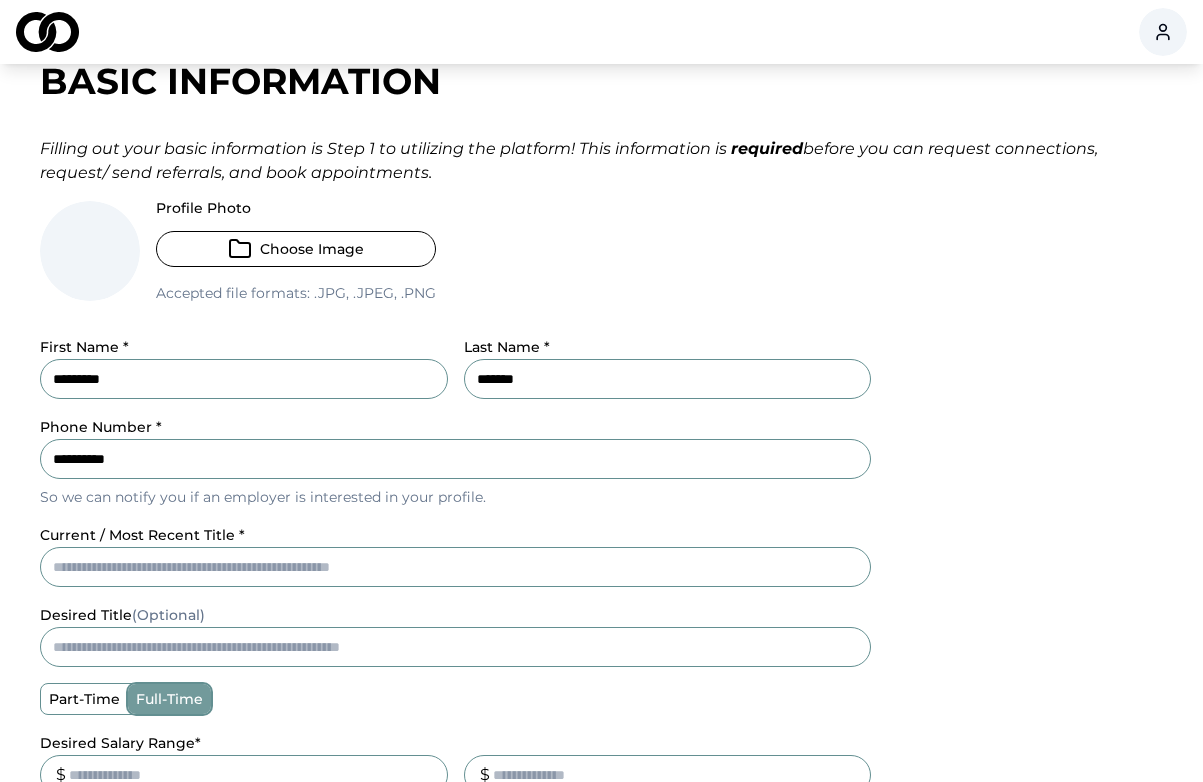 scroll, scrollTop: 150, scrollLeft: 0, axis: vertical 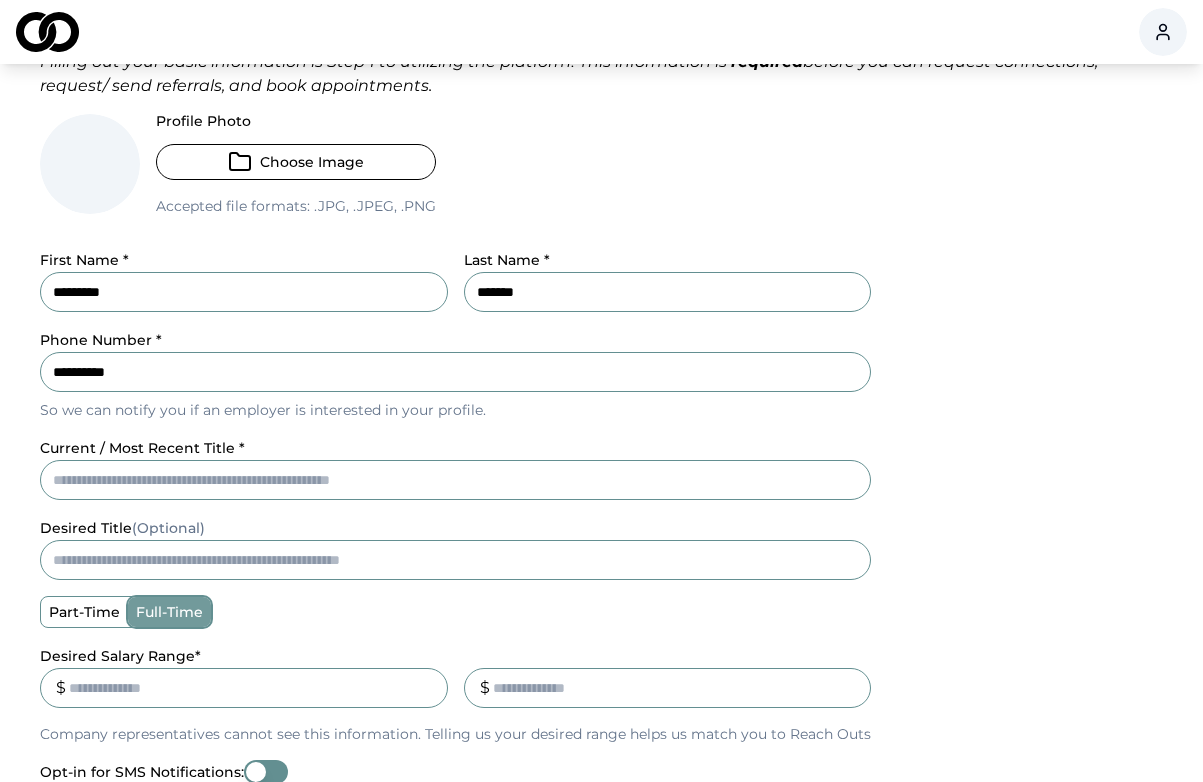 type on "**********" 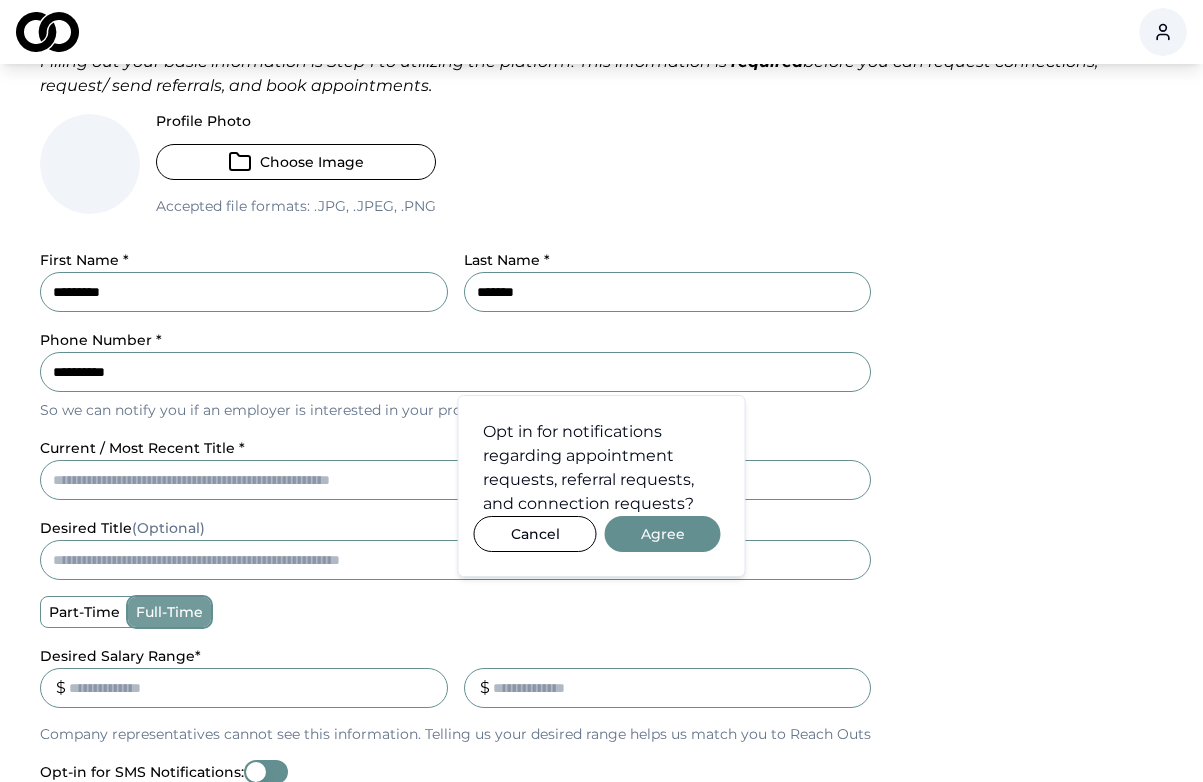 type 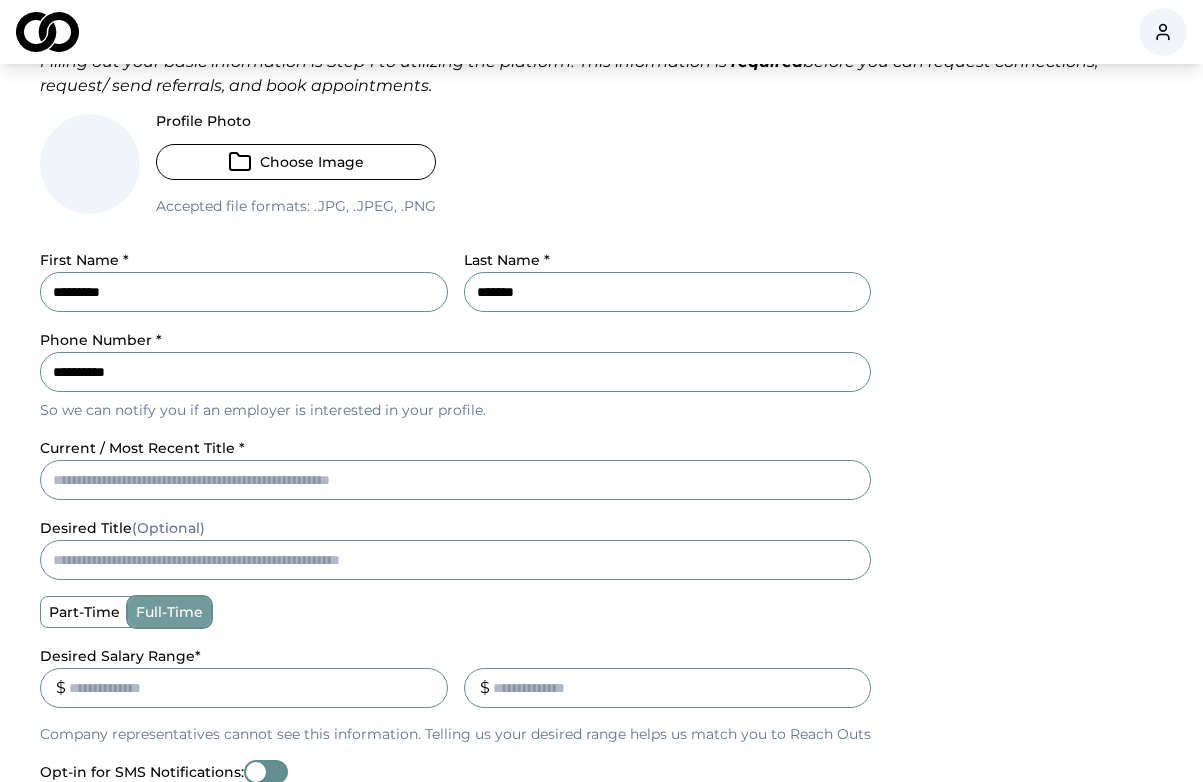 click on "current / most recent title *" at bounding box center [455, 480] 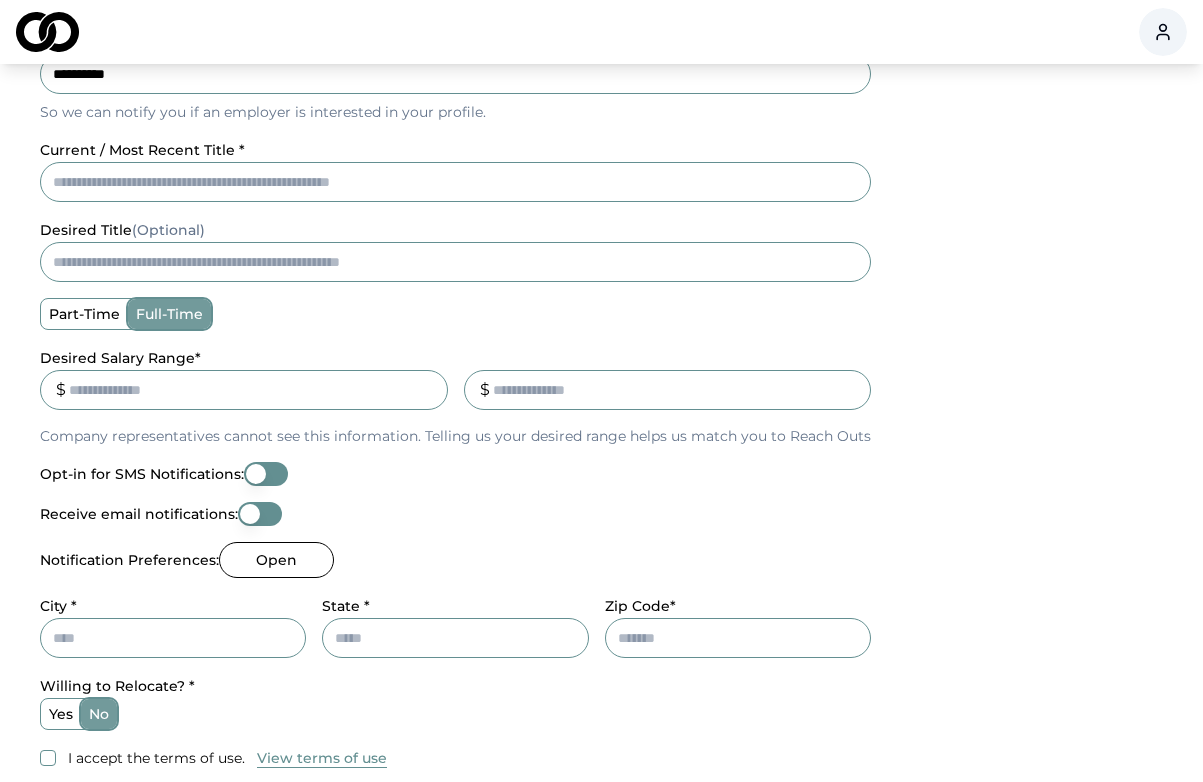 scroll, scrollTop: 246, scrollLeft: 0, axis: vertical 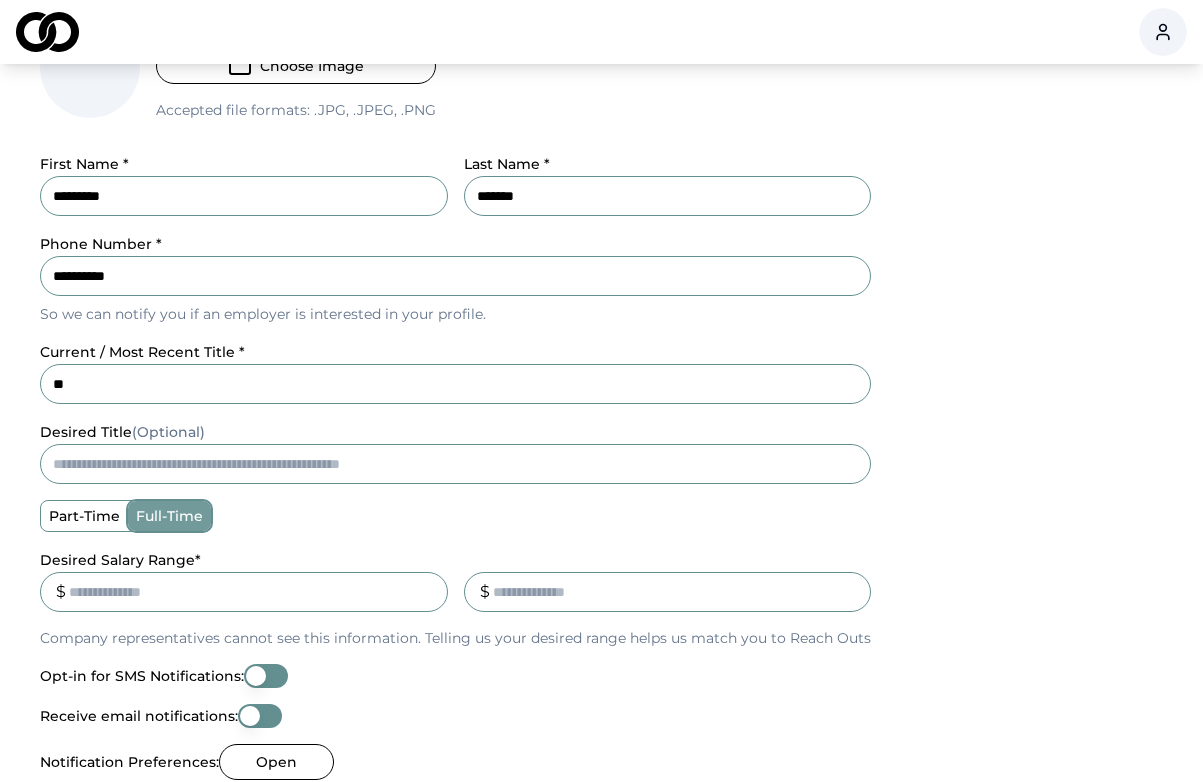 type on "*" 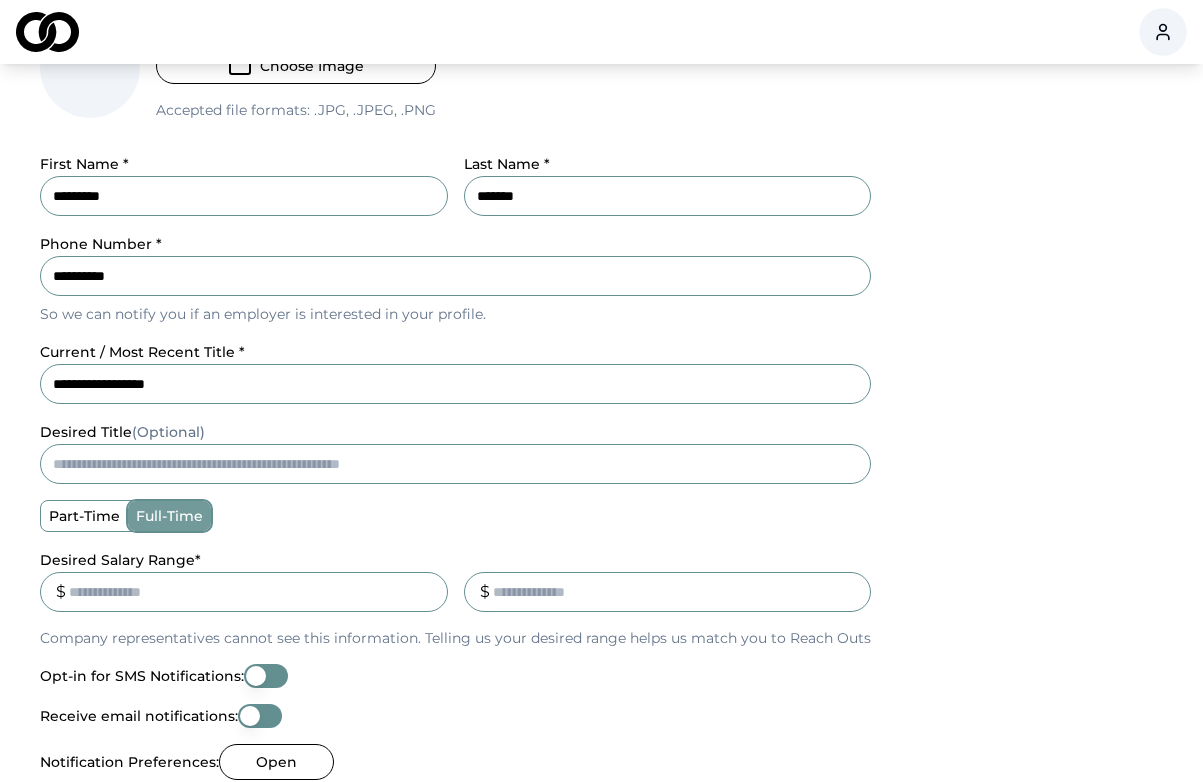 type on "**********" 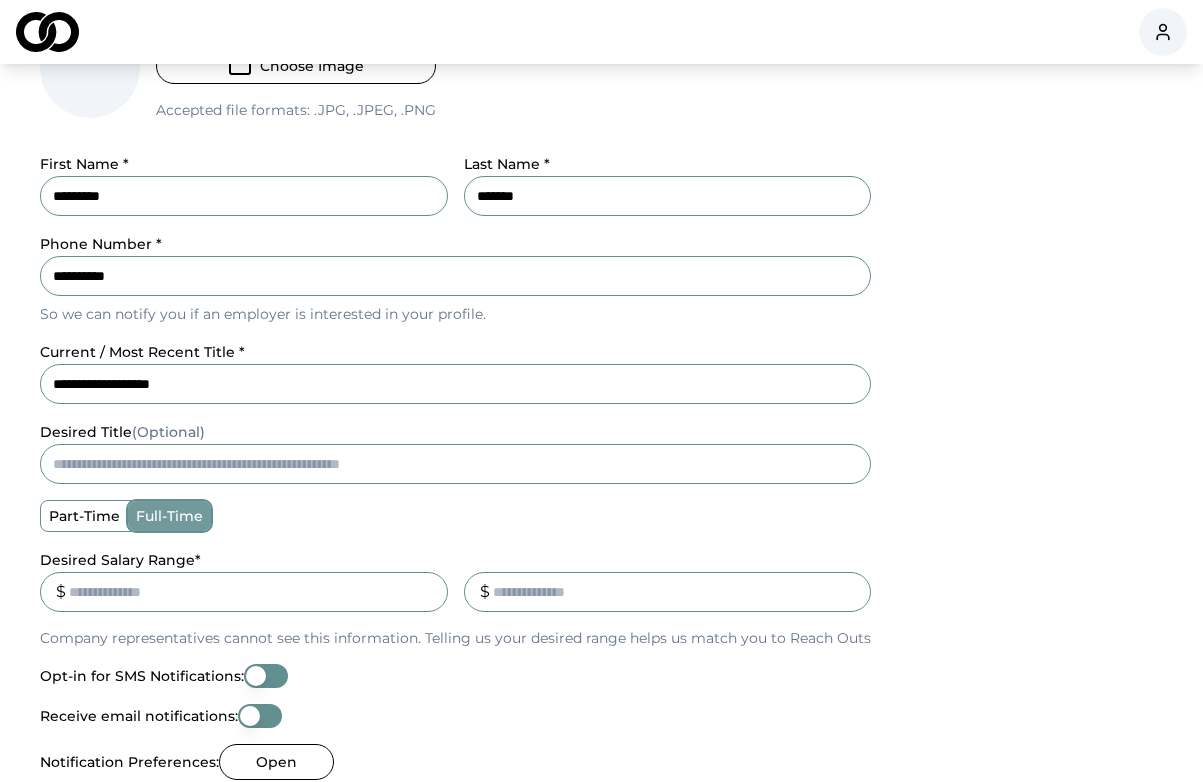 click on "**********" at bounding box center [455, 384] 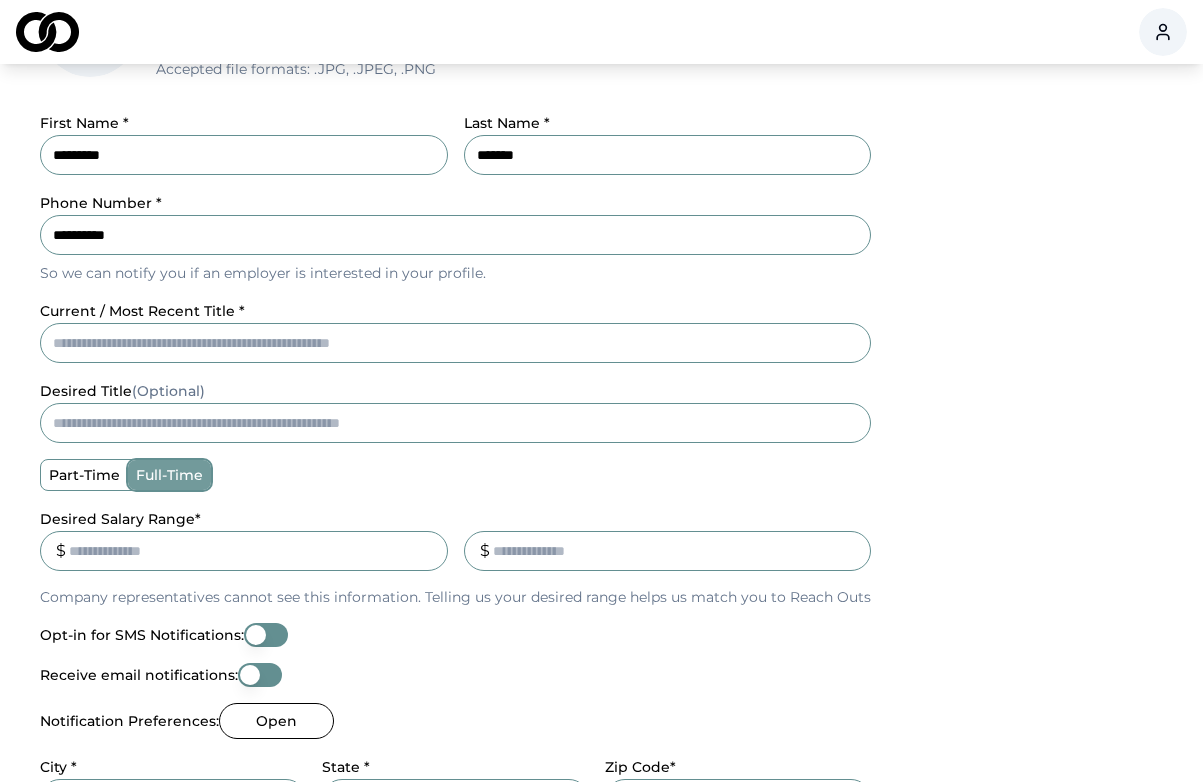 scroll, scrollTop: 315, scrollLeft: 0, axis: vertical 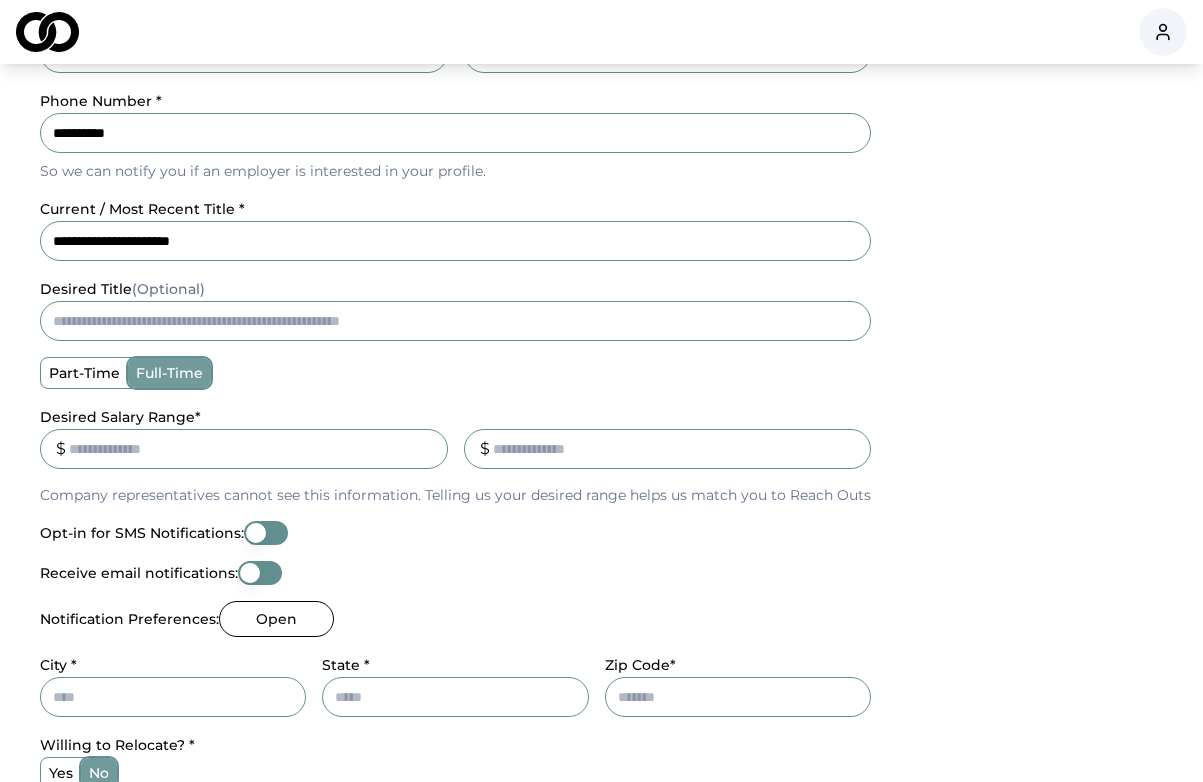 type on "**********" 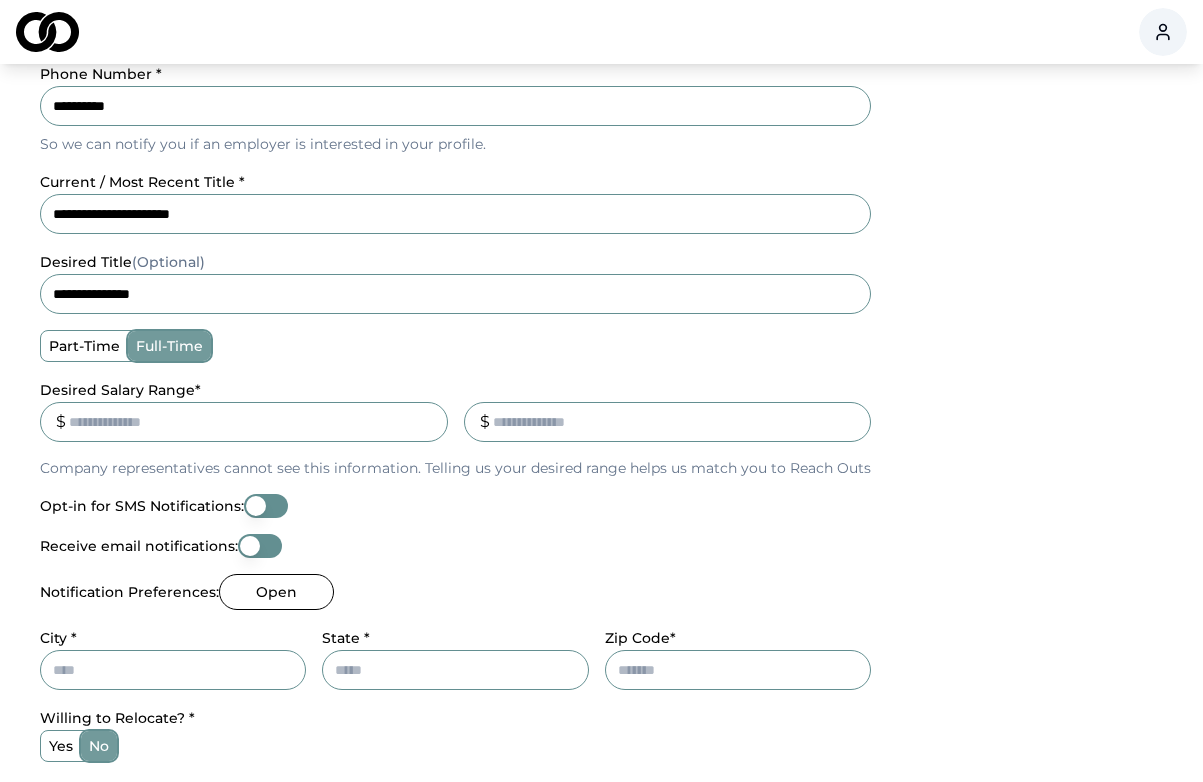 scroll, scrollTop: 424, scrollLeft: 0, axis: vertical 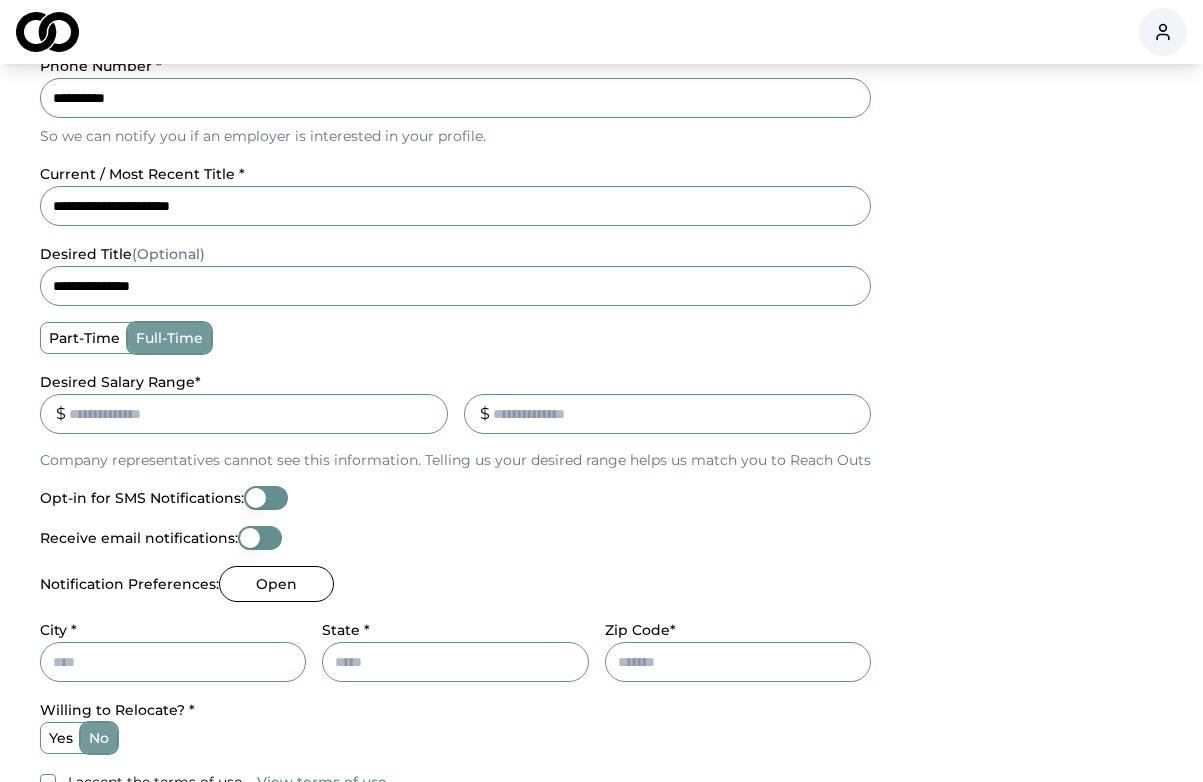type on "**********" 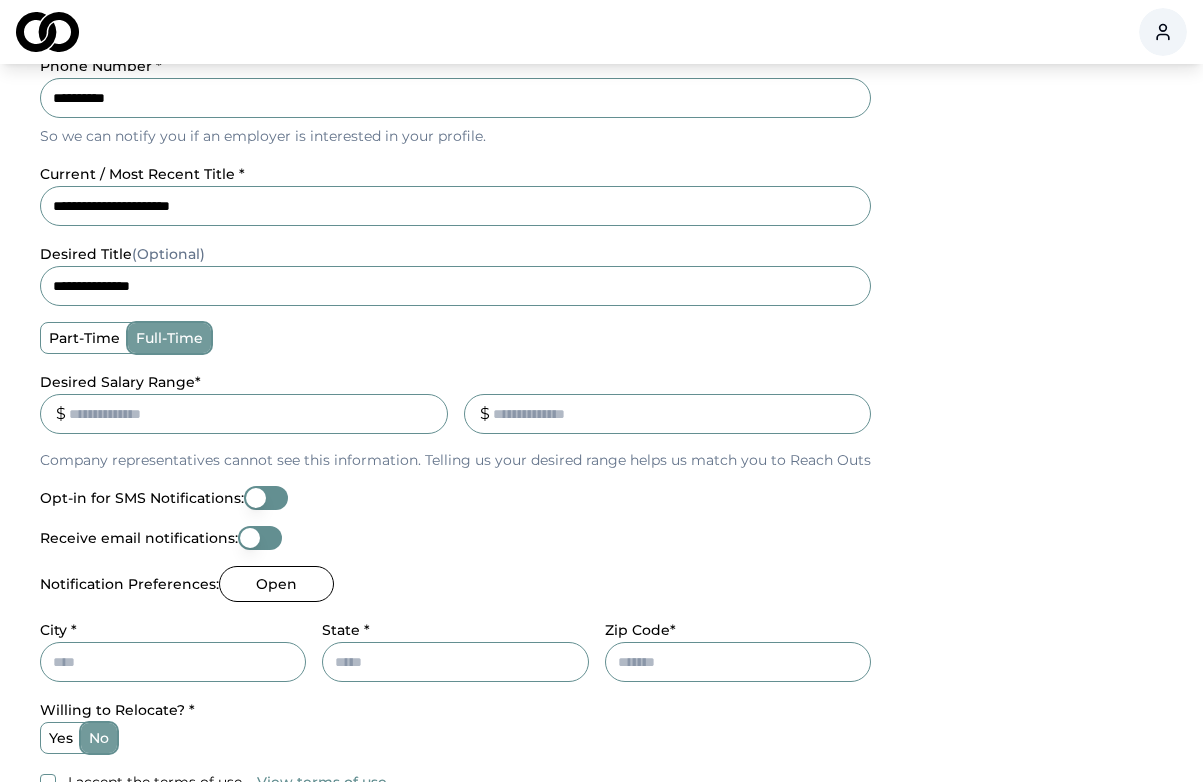 type on "***" 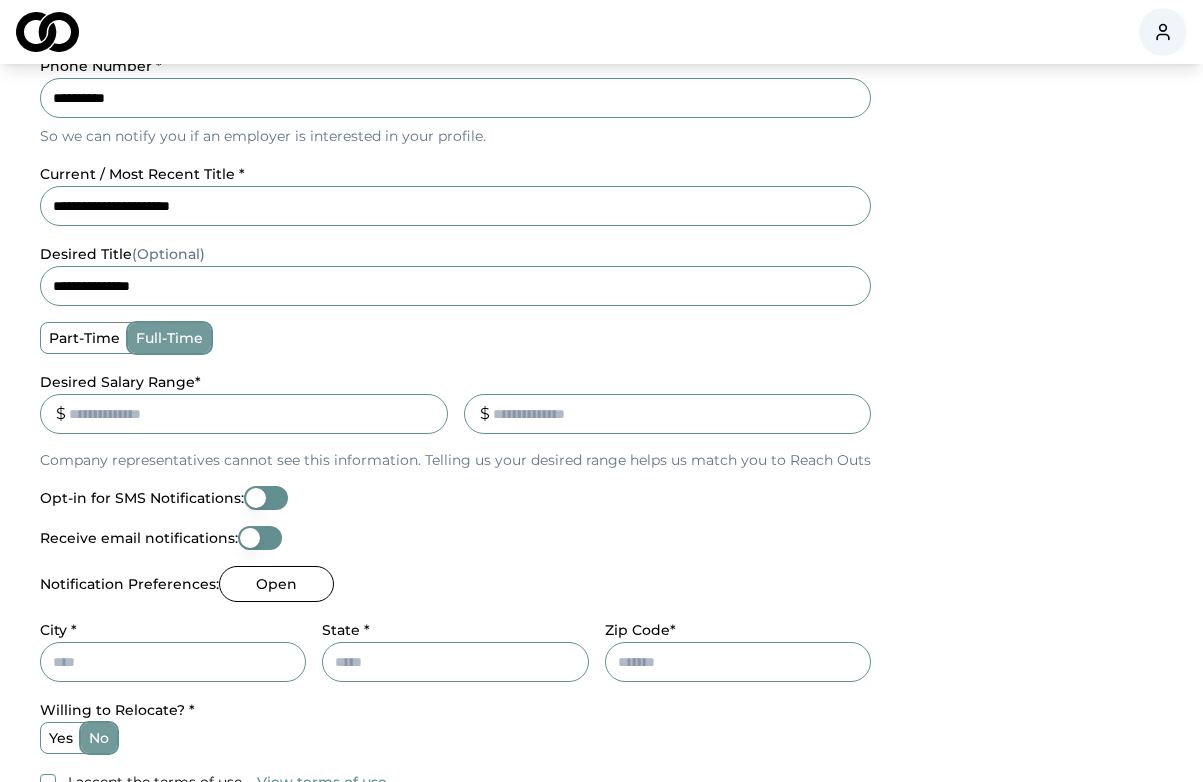 type 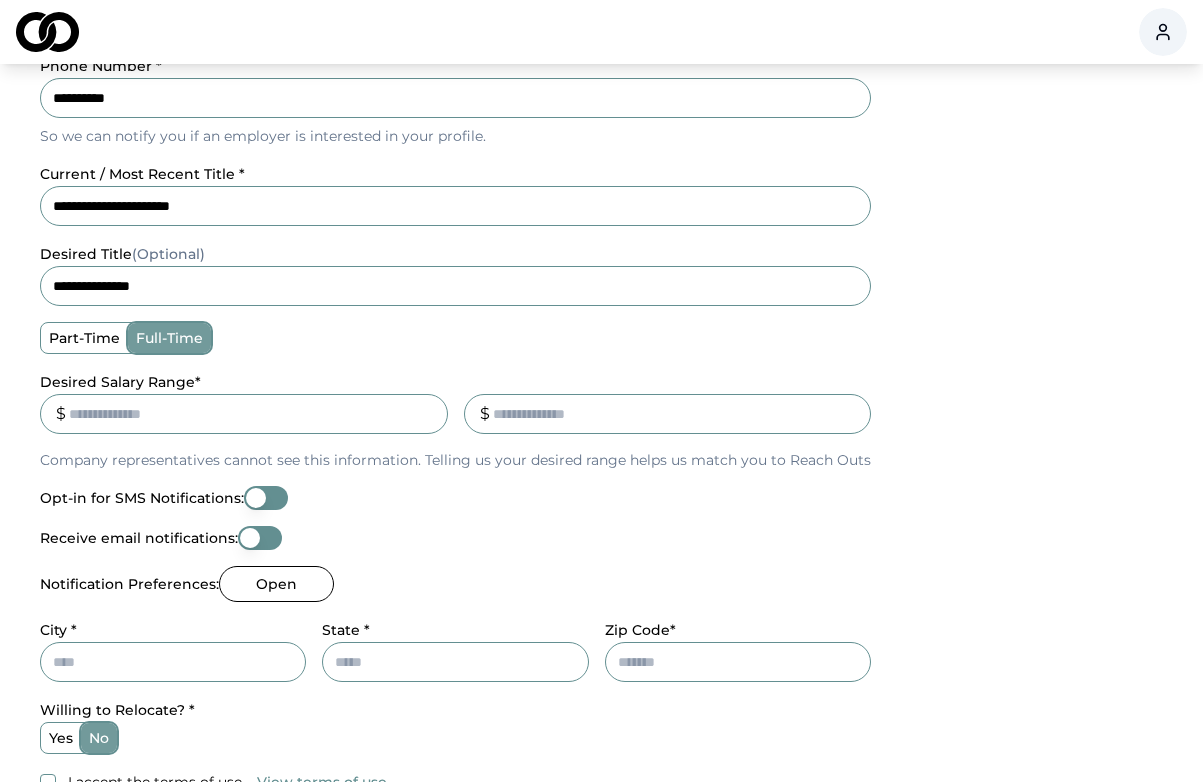 type on "***" 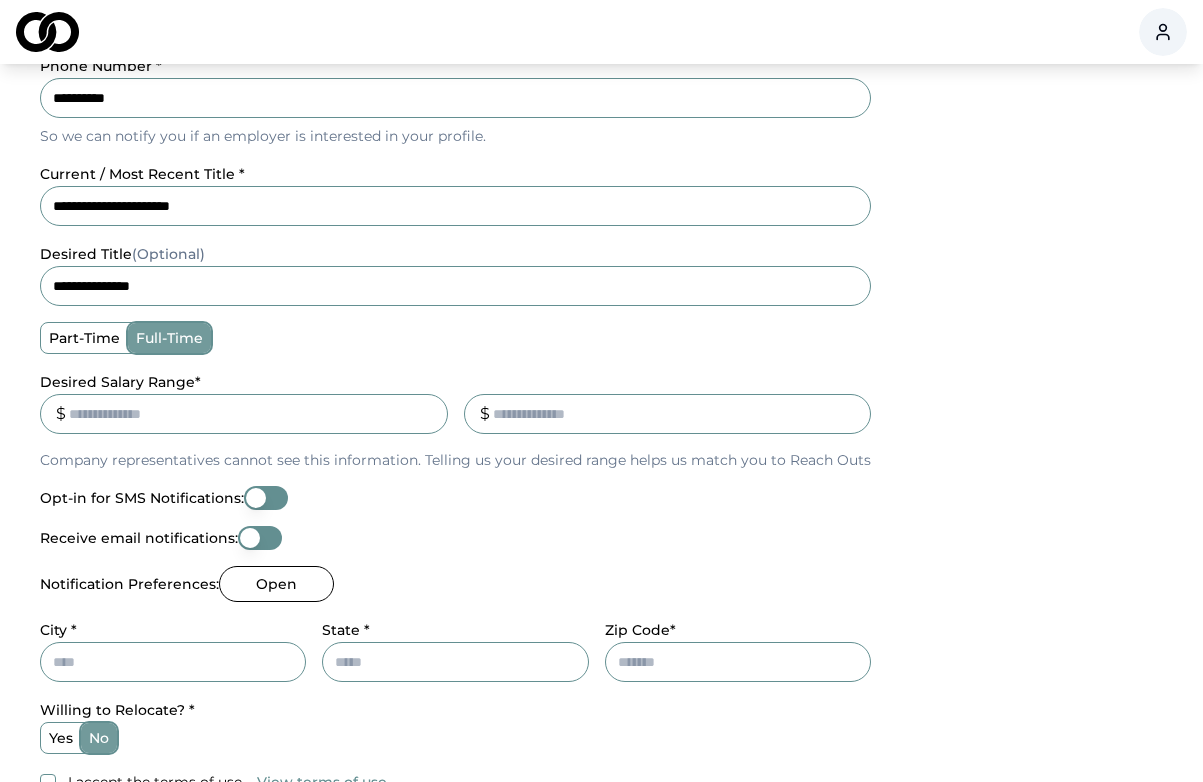 type 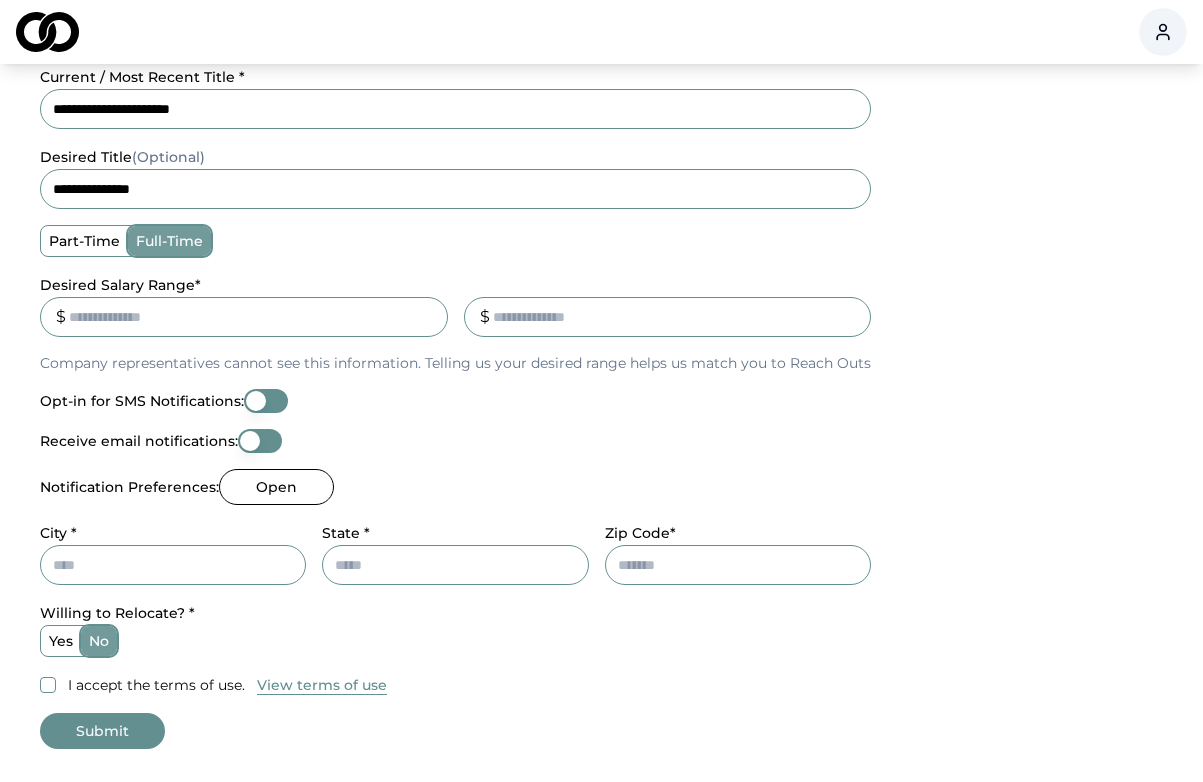 scroll, scrollTop: 538, scrollLeft: 0, axis: vertical 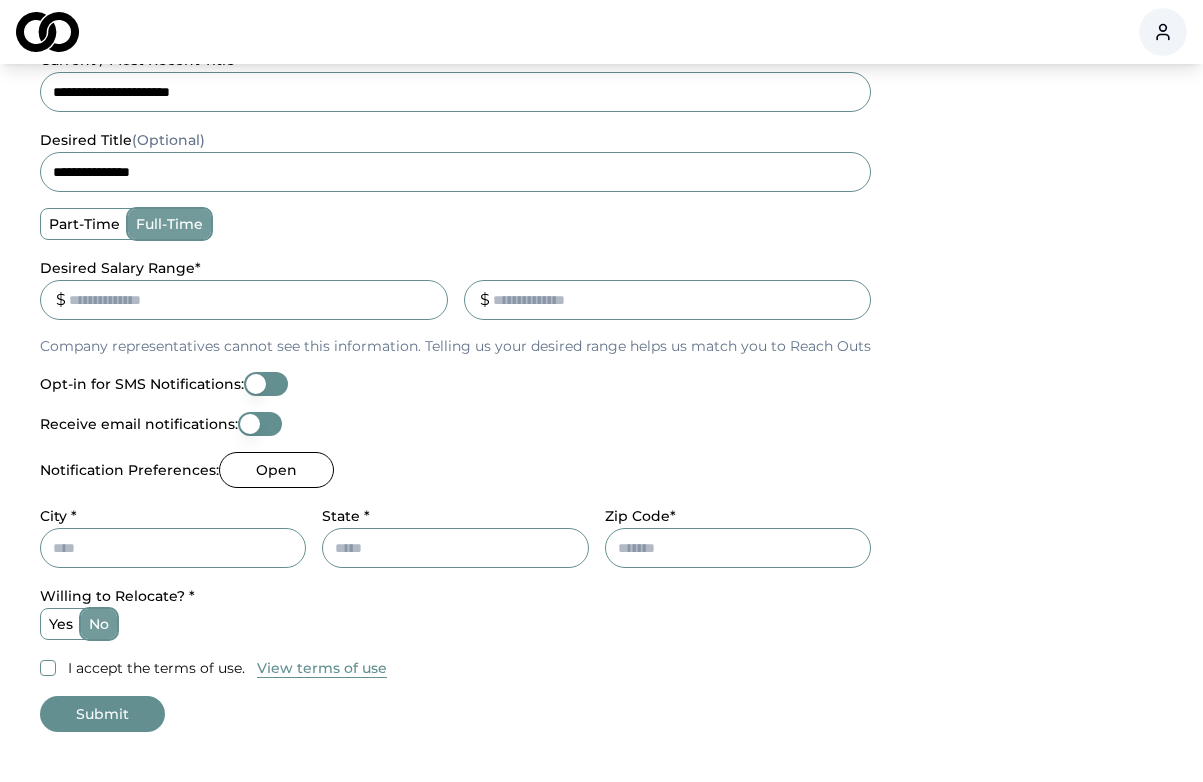 click on "Opt-in for SMS Notifications:" at bounding box center [266, 384] 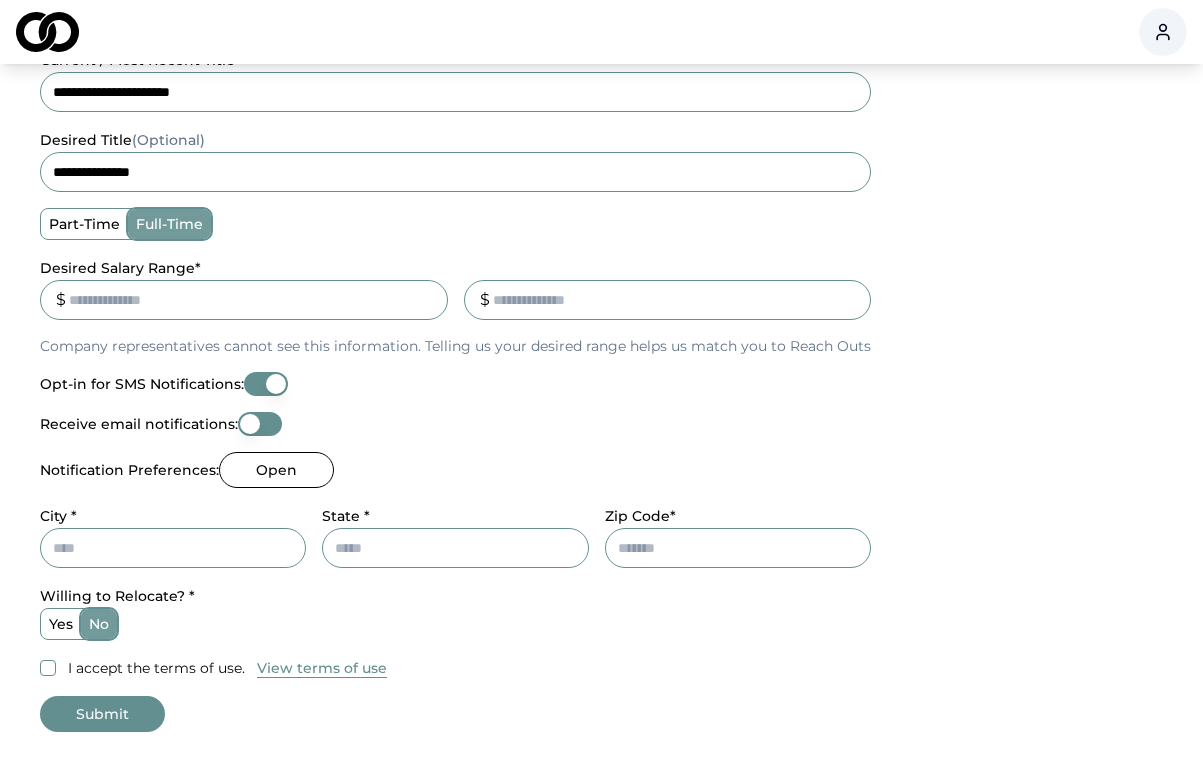 click on "Opt-in for SMS Notifications:" at bounding box center (266, 384) 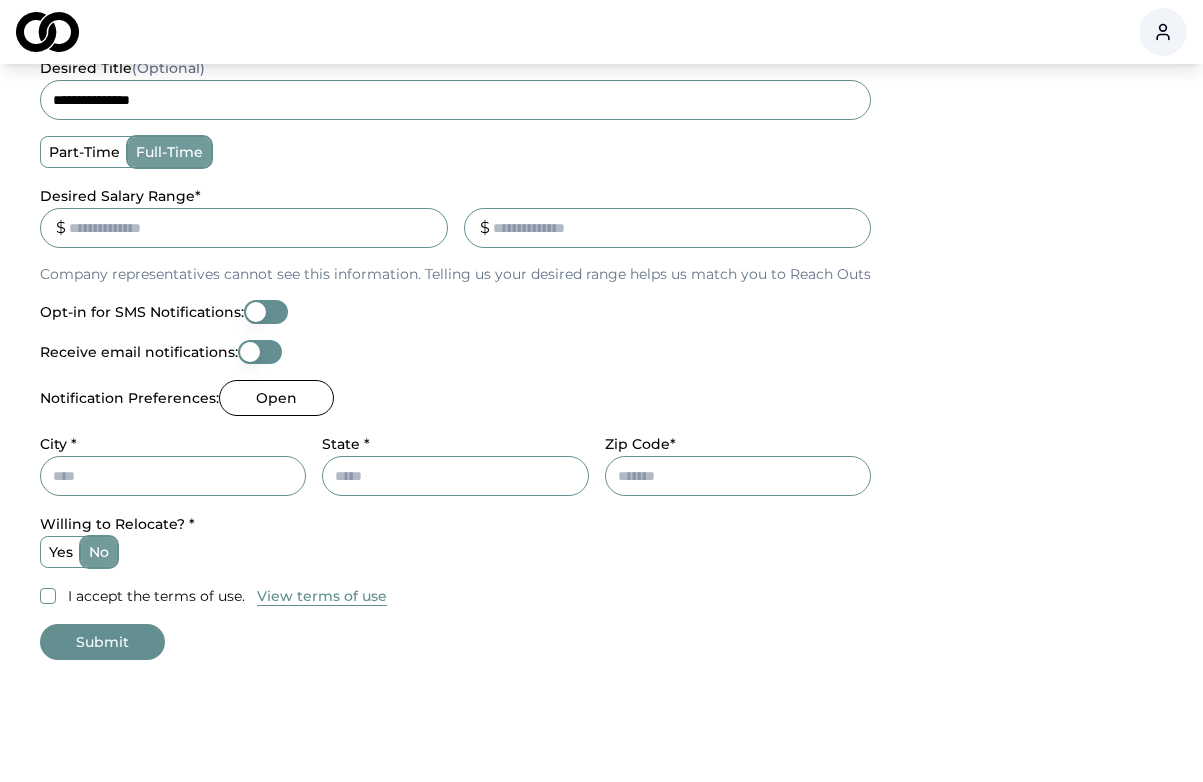 scroll, scrollTop: 627, scrollLeft: 0, axis: vertical 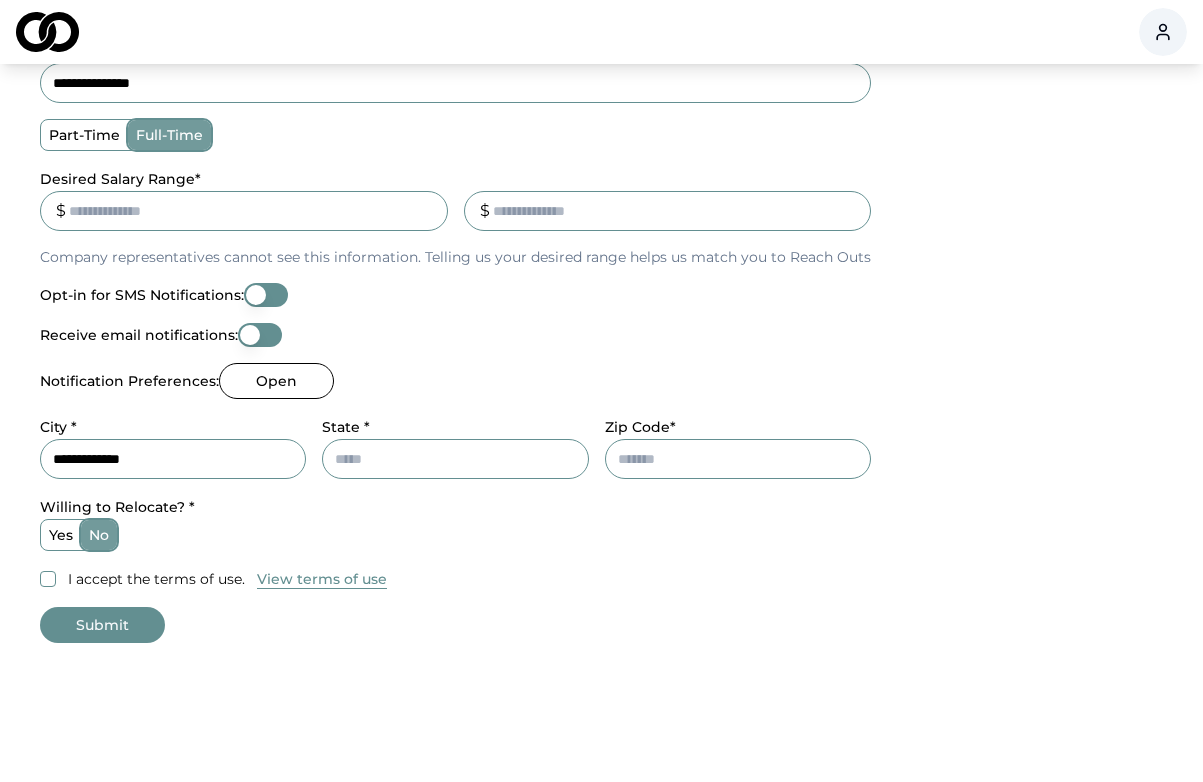 type on "**********" 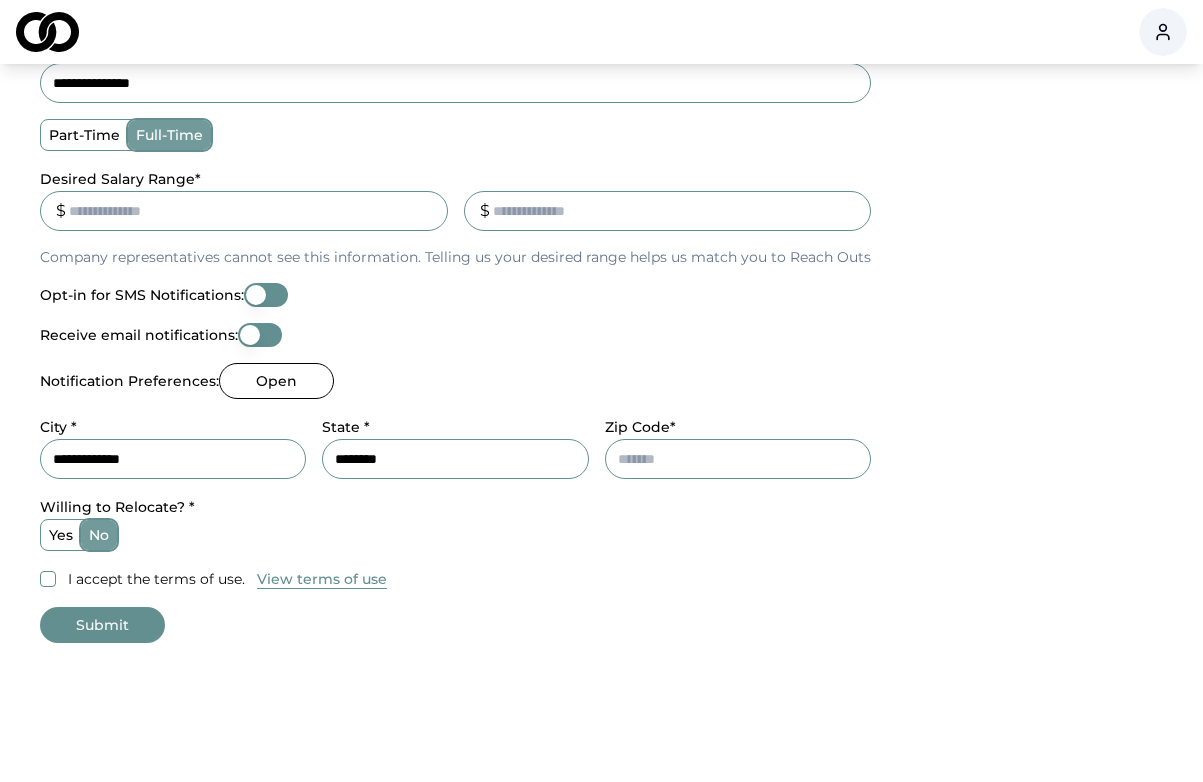type on "********" 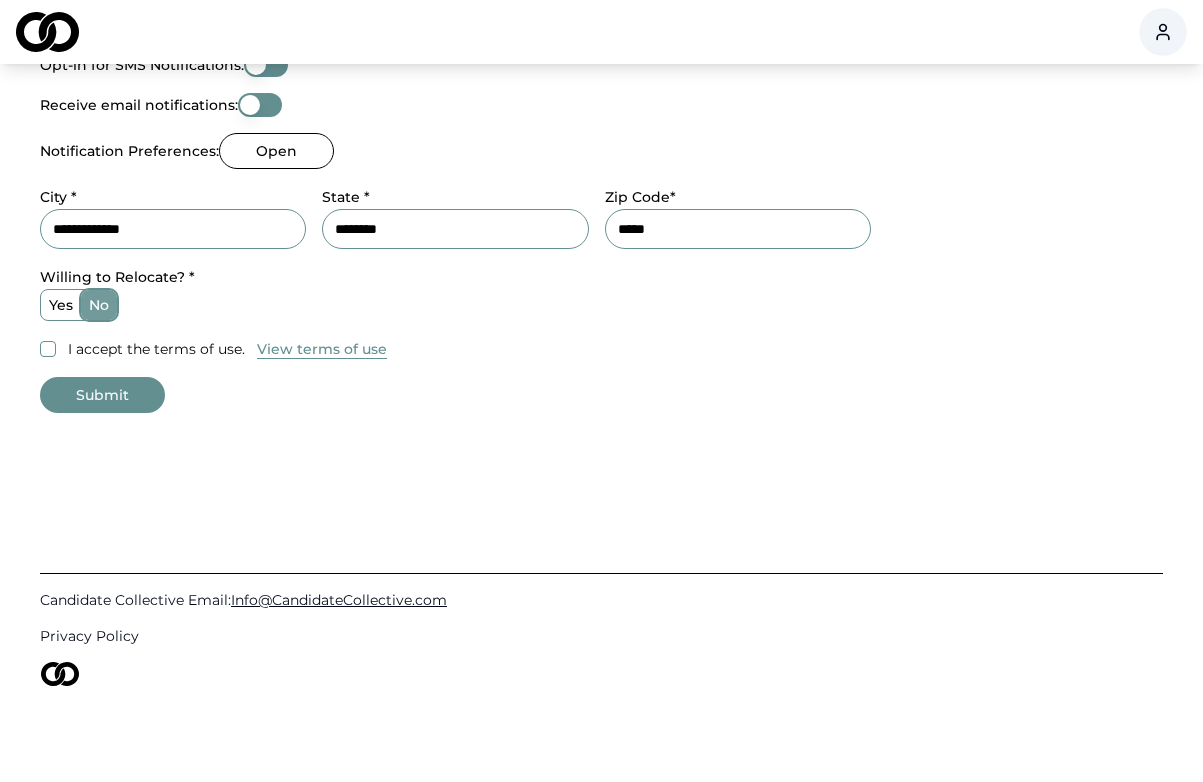 scroll, scrollTop: 857, scrollLeft: 0, axis: vertical 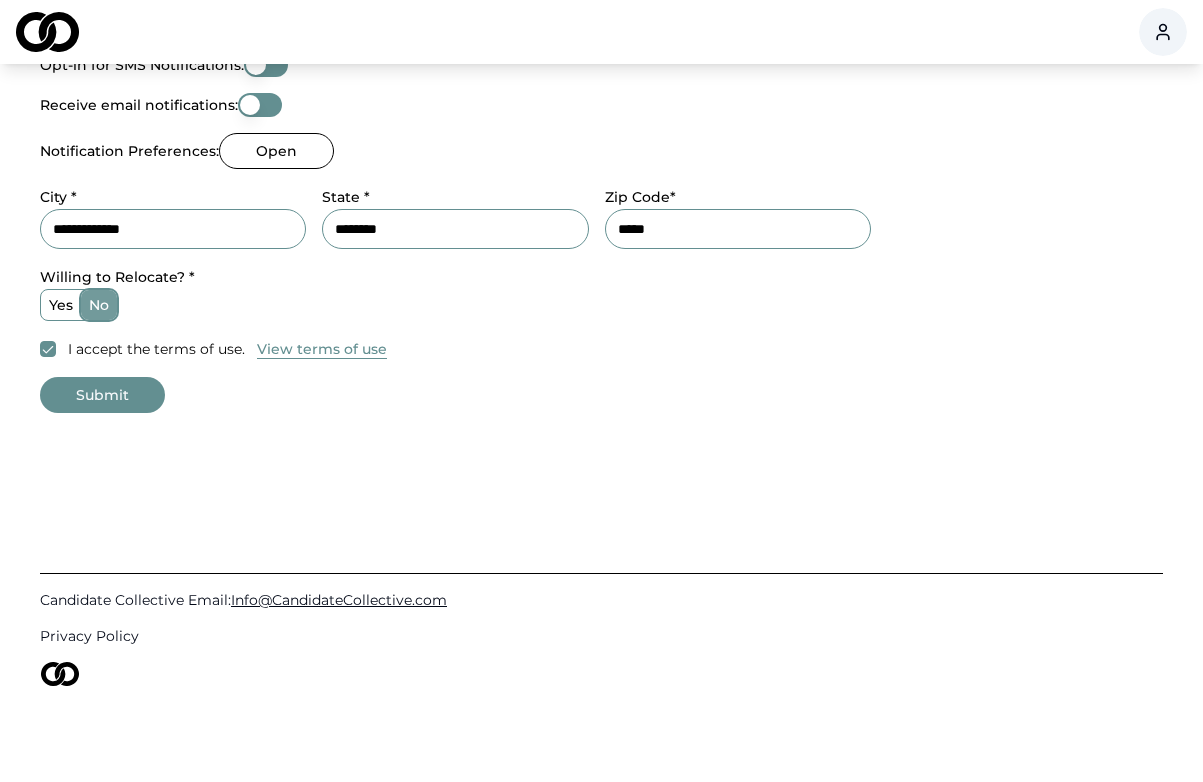 click on "Submit" at bounding box center [102, 395] 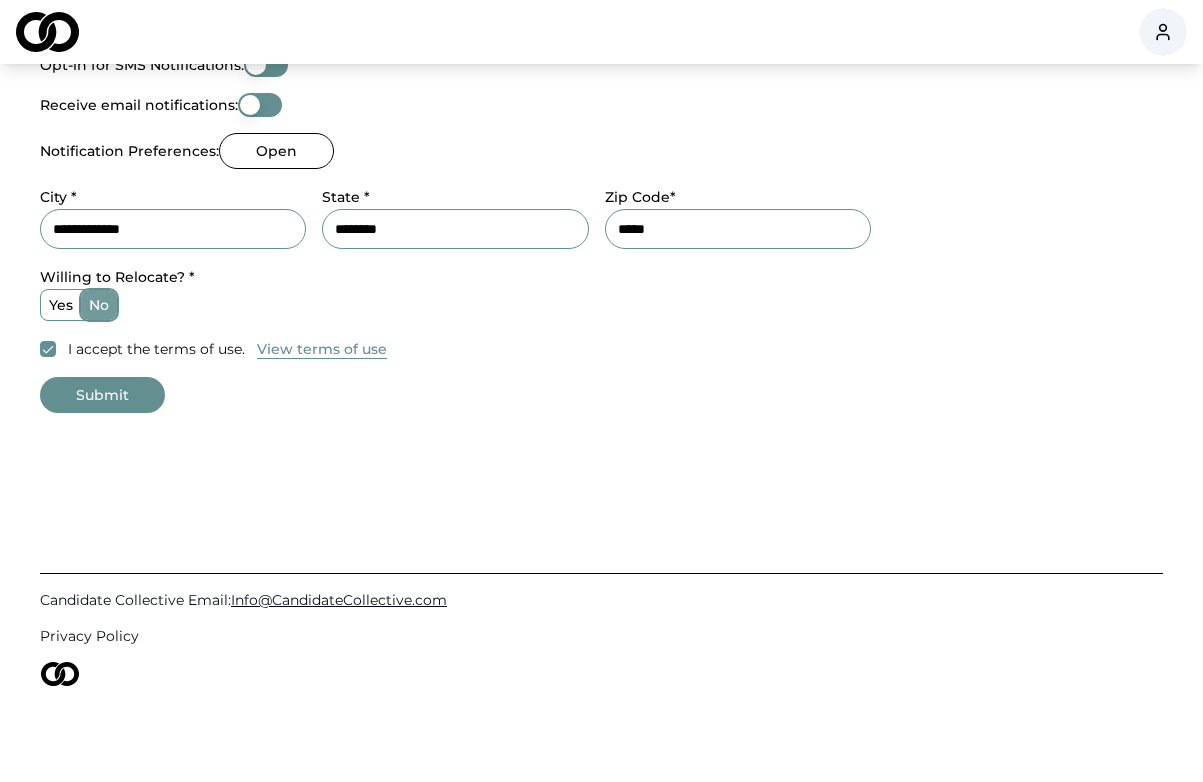 click on "Profile Photo Choose Image Accepted file formats:   .jpg, .jpeg, .png First Name * [FIRST] Last Name * [LAST] Phone Number * [PHONE] So we can notify you if an employer is interested in your profile. current / most recent title * [TITLE] desired title  (Optional) [TITLE] part-time full-time Desired Salary Range * $[NUMBER] $[NUMBER] Company representatives cannot see this information. Telling us your desired range helps us match you to Reach Outs Opt-in for SMS Notifications:  Receive email notifications:  Notification Preferences:  Open City * [CITY] State * [STATE] Zip Code* [ZIP] Willing to Relocate? * yes no I accept the terms of use. View terms of use Submit" at bounding box center [601, -90] 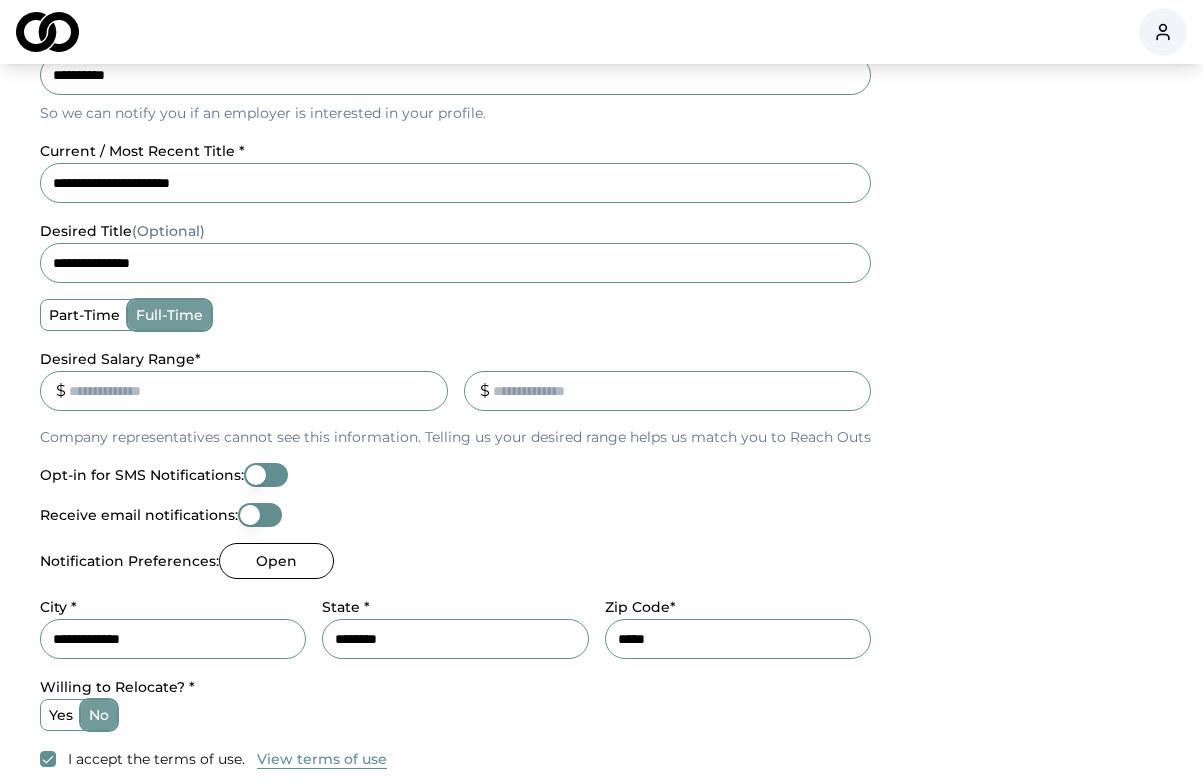 type on "*" 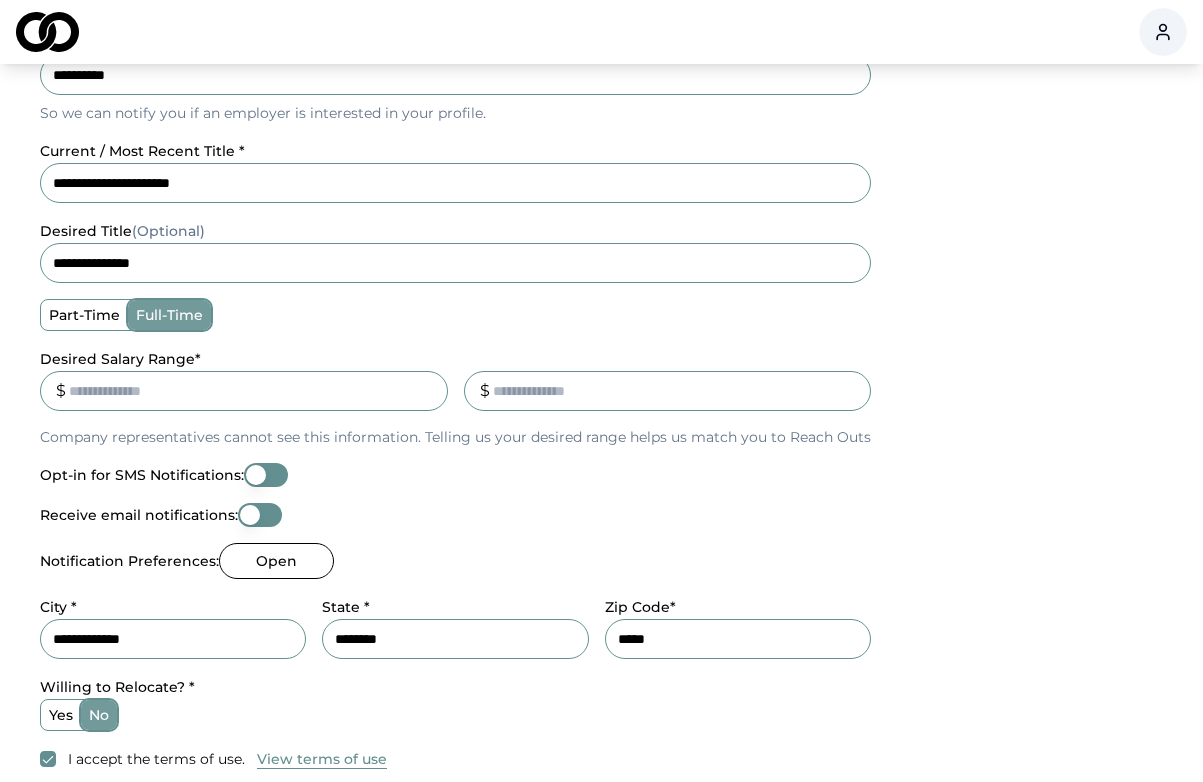 type on "******" 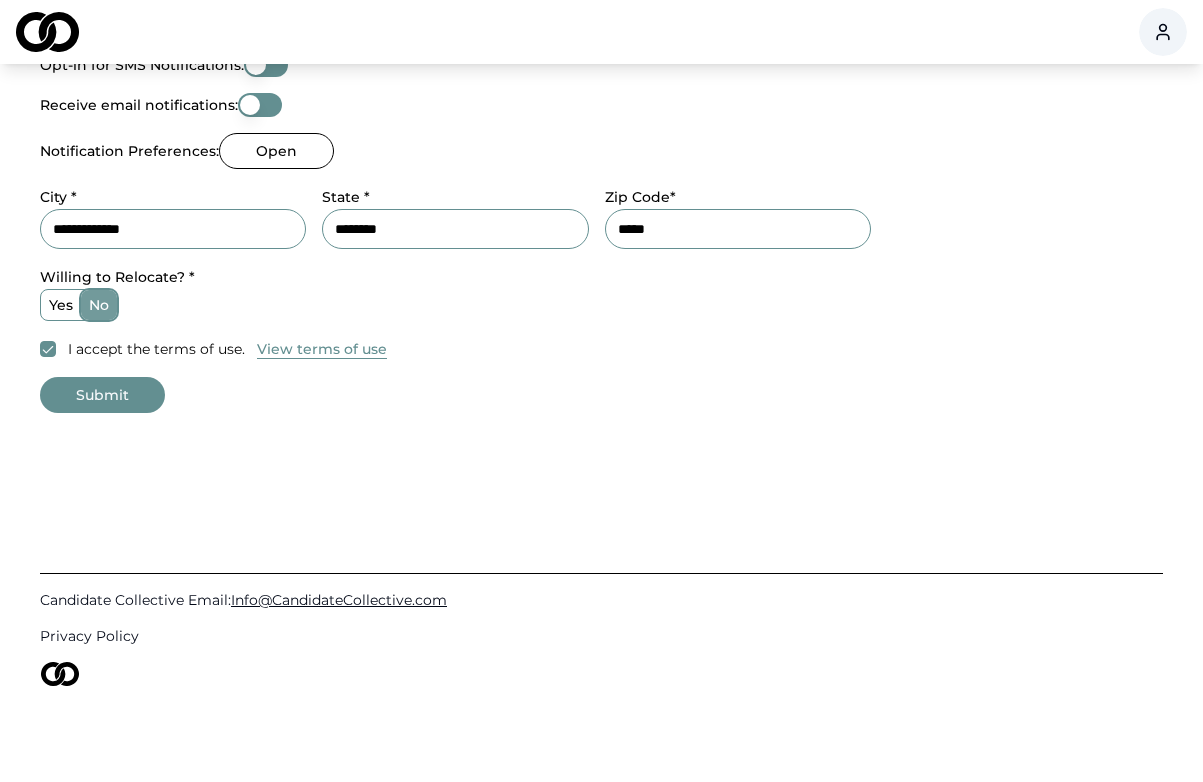 click on "Submit" at bounding box center (102, 395) 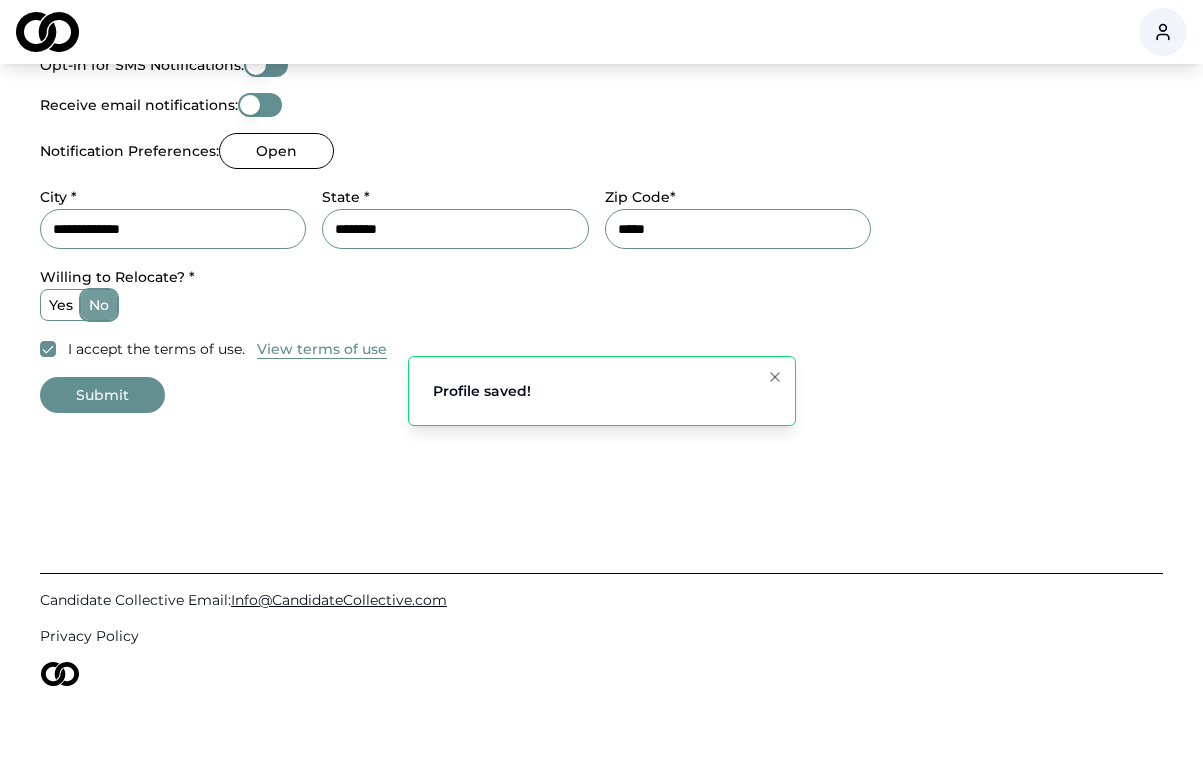 scroll, scrollTop: 0, scrollLeft: 0, axis: both 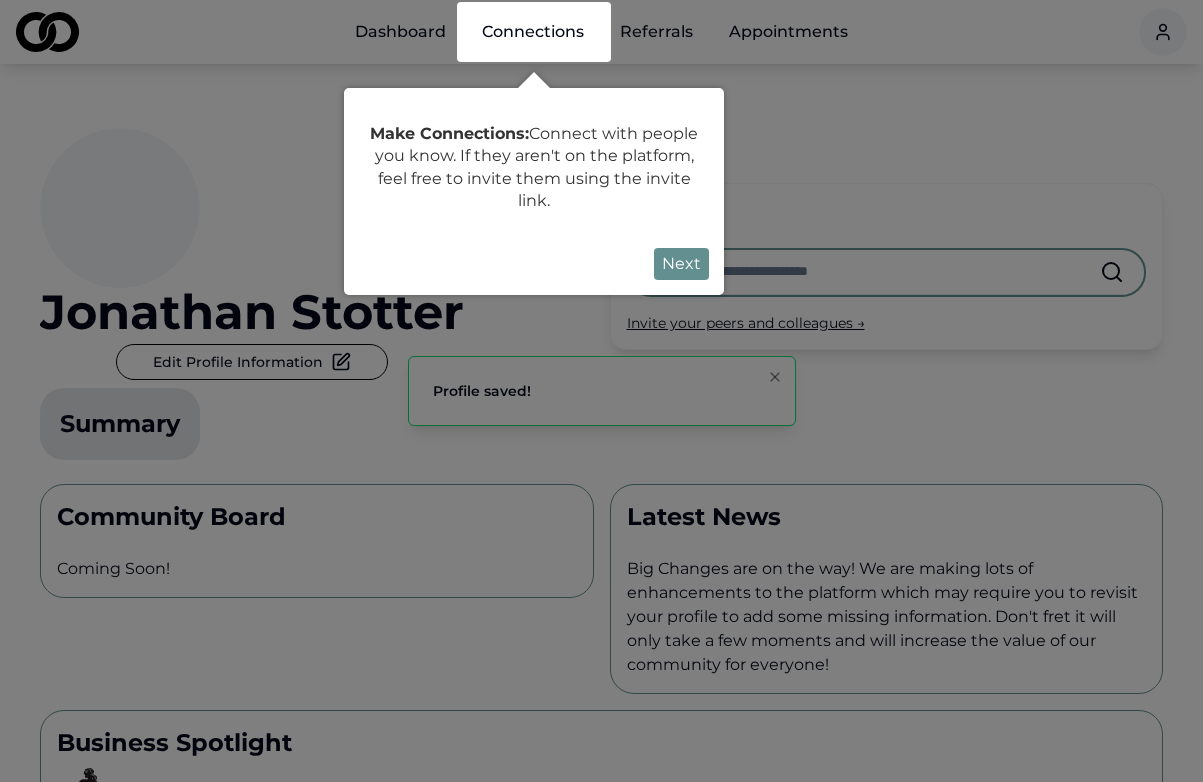 click on "Next" at bounding box center (681, 264) 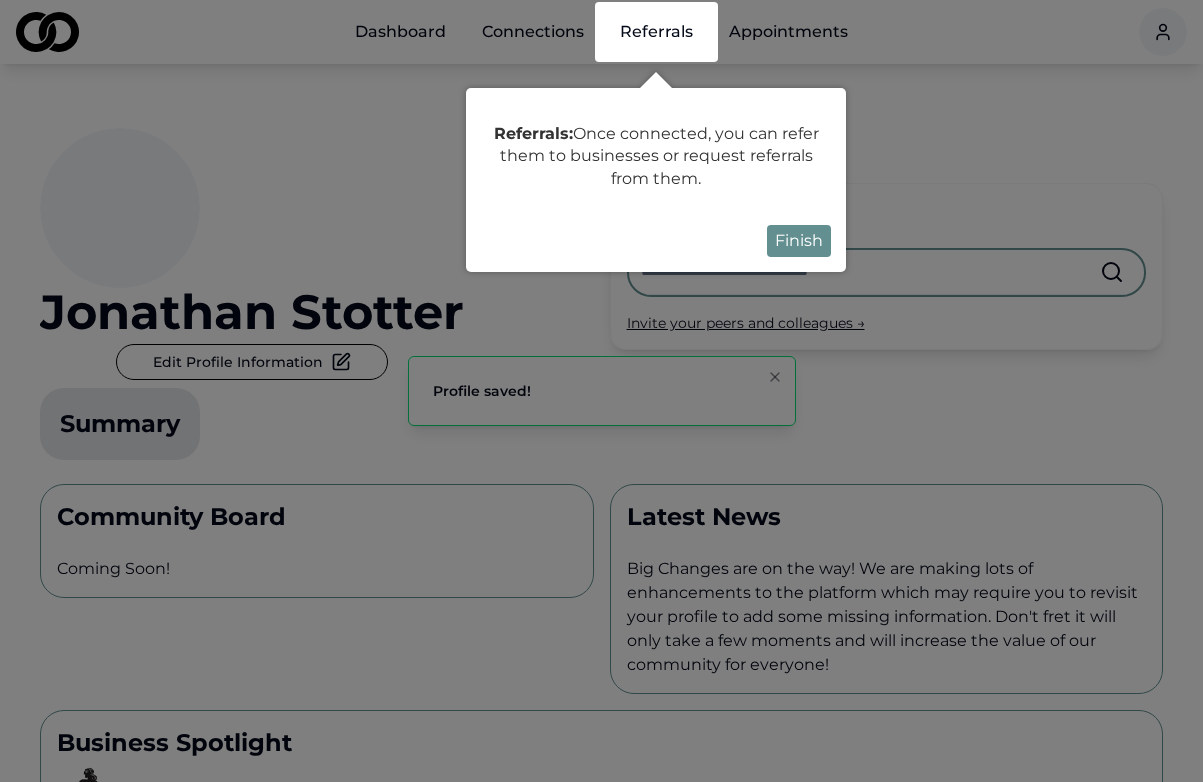click on "Finish" at bounding box center [799, 241] 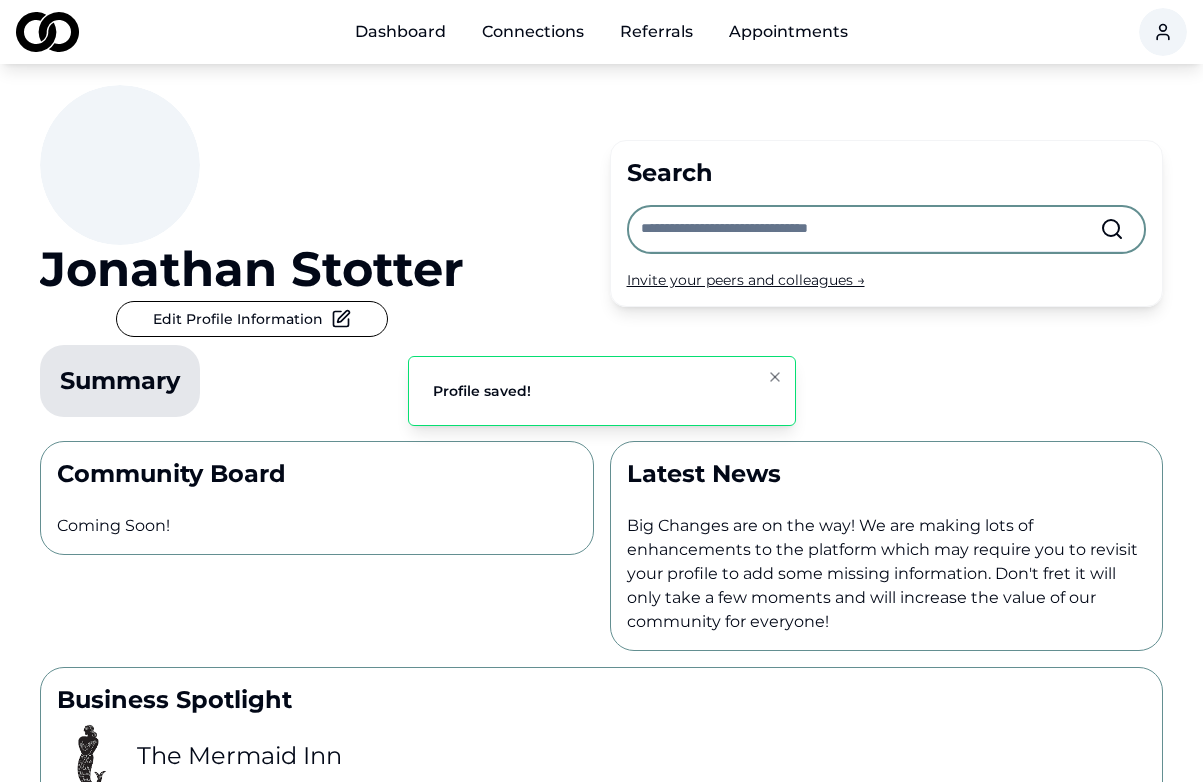 scroll, scrollTop: 98, scrollLeft: 0, axis: vertical 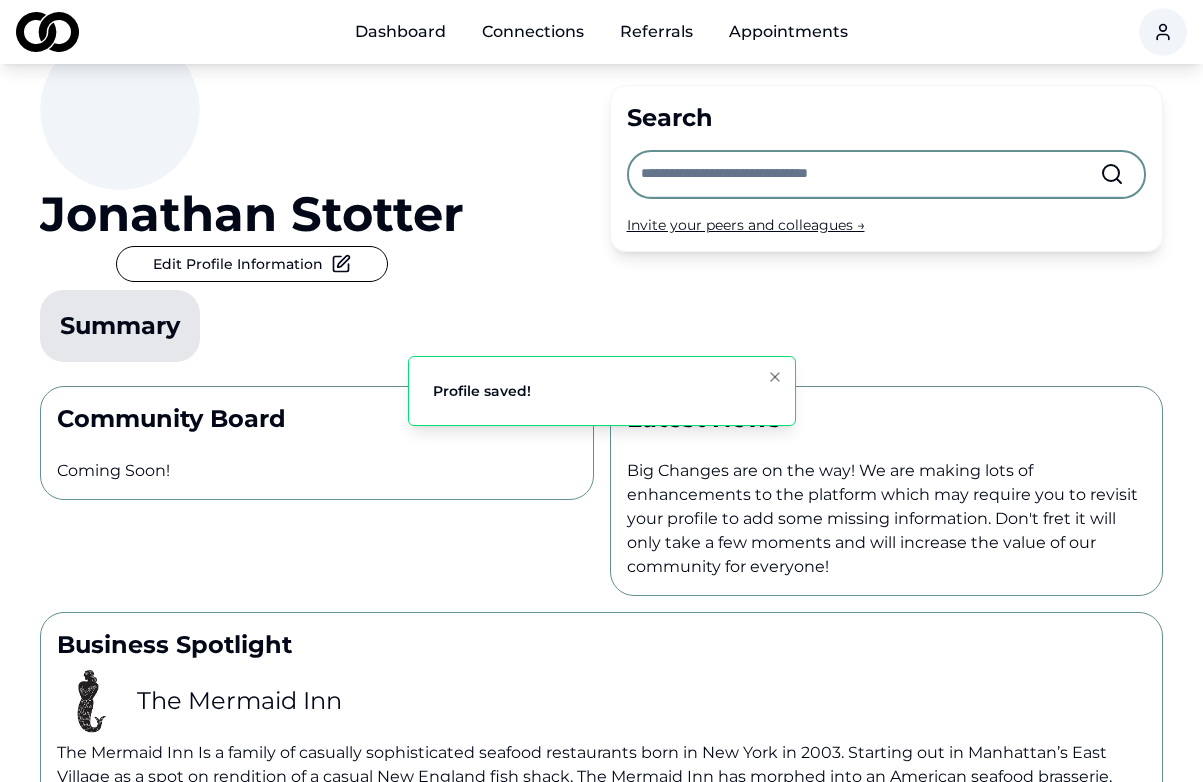 click at bounding box center (775, 377) 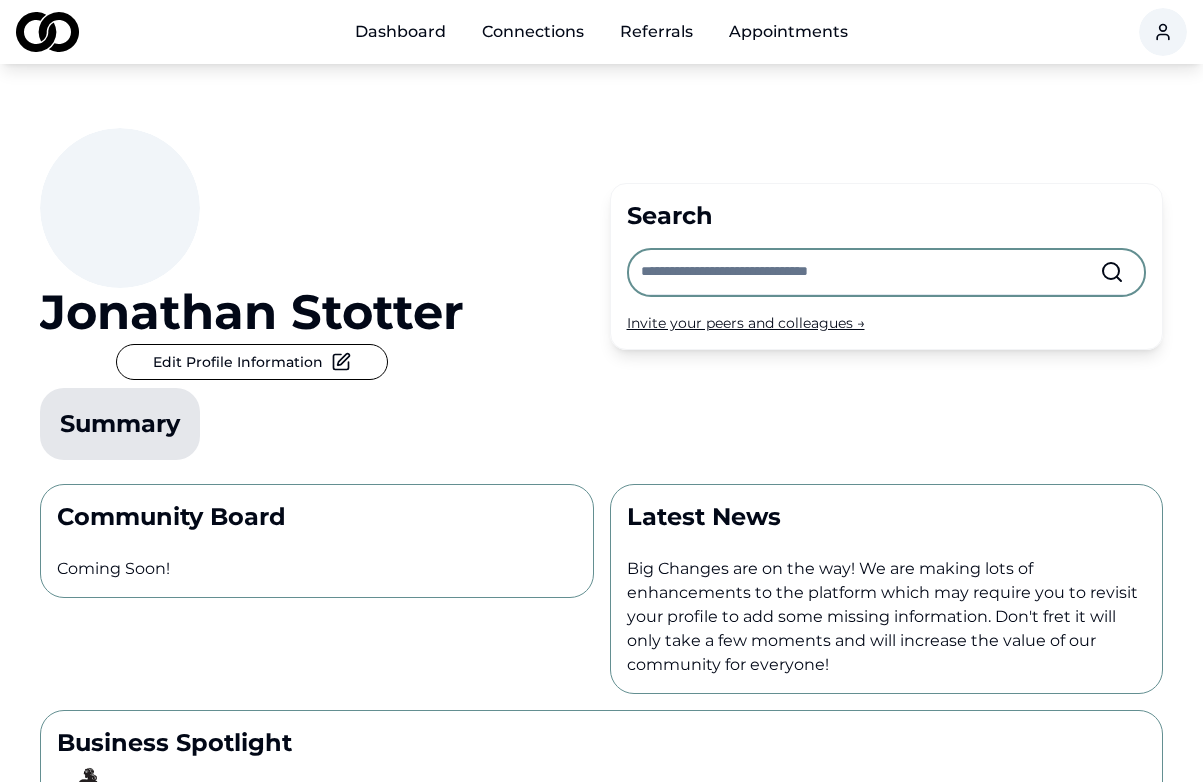 scroll, scrollTop: -1, scrollLeft: 0, axis: vertical 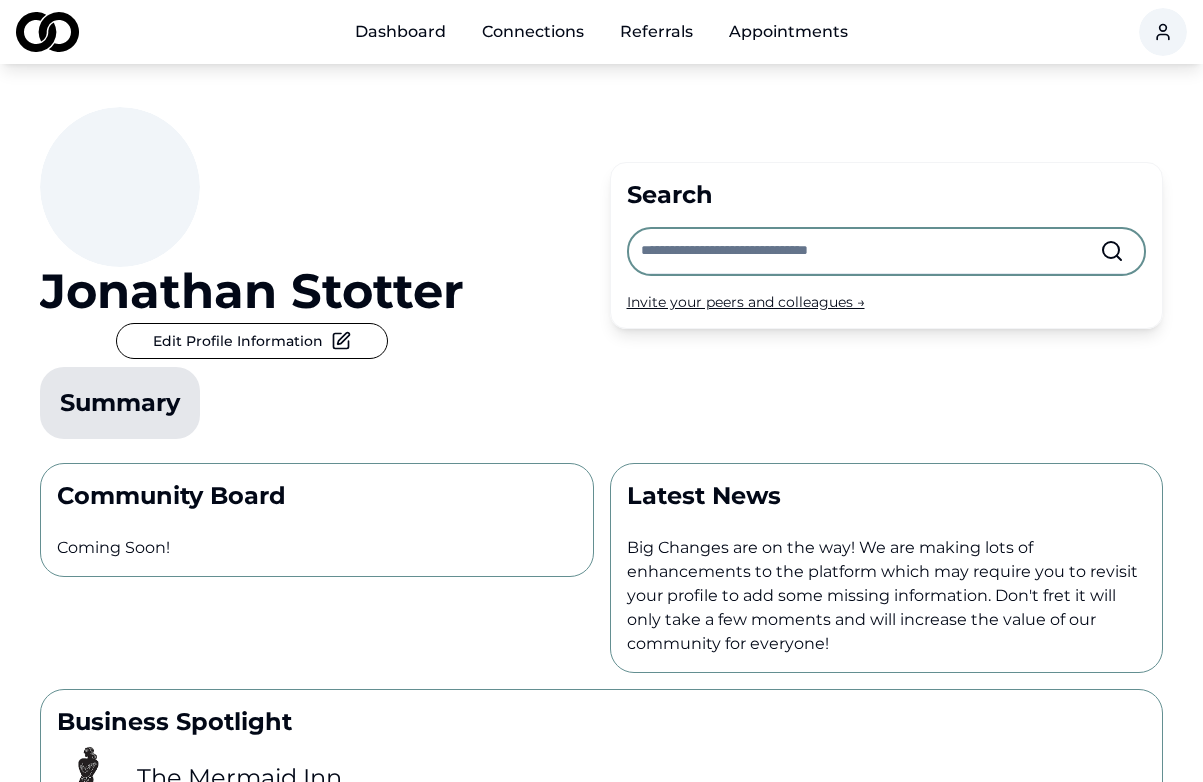 click on "Edit Profile Information" at bounding box center (252, 341) 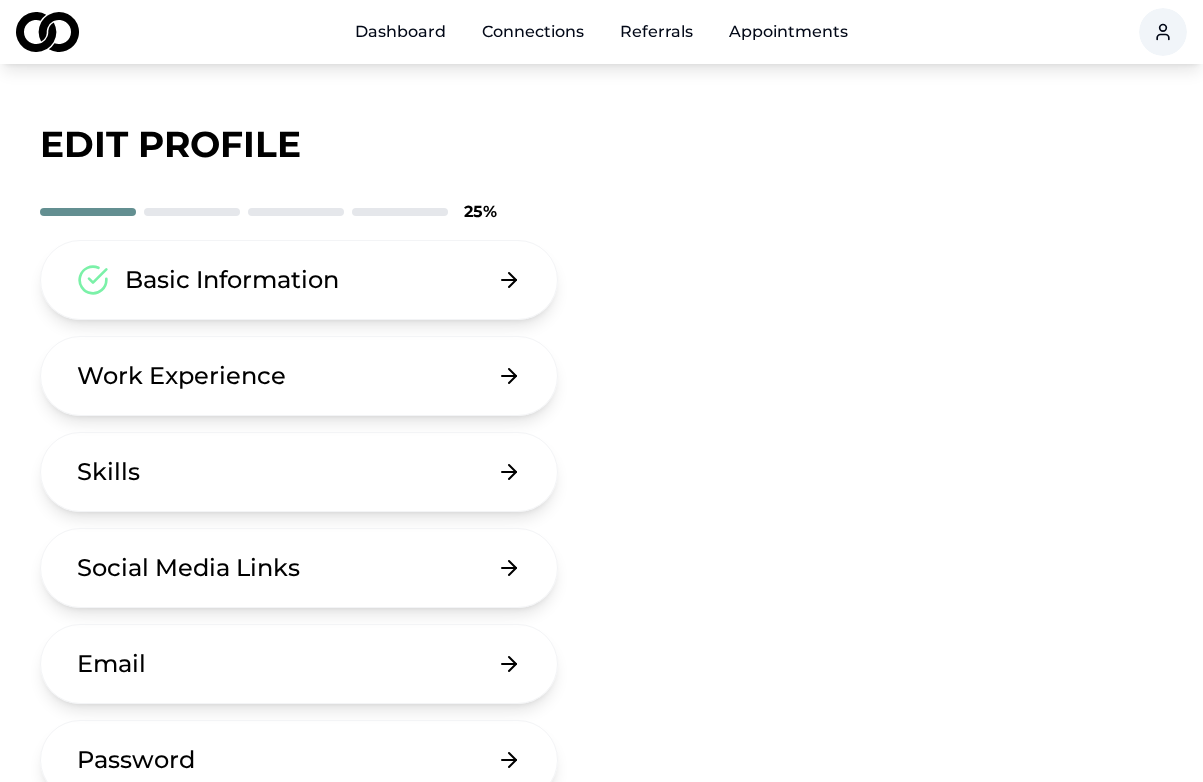 click on "Work Experience" at bounding box center [299, 376] 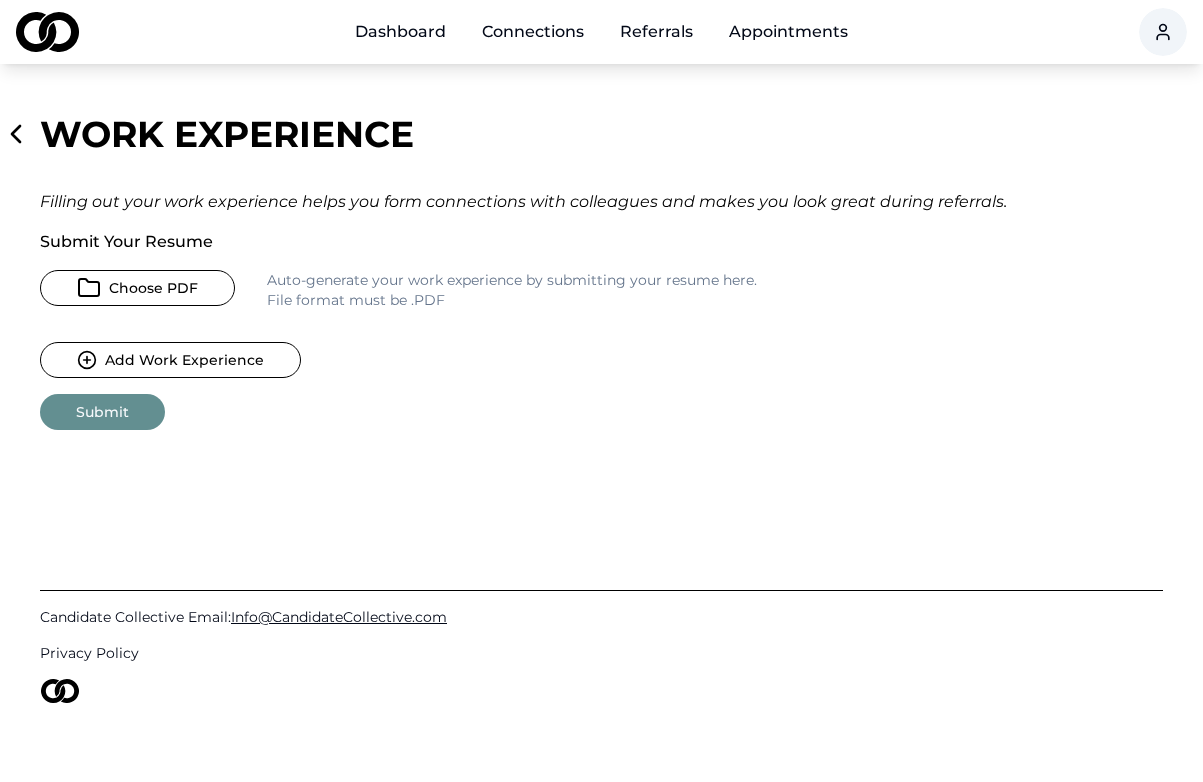 scroll, scrollTop: 14, scrollLeft: 0, axis: vertical 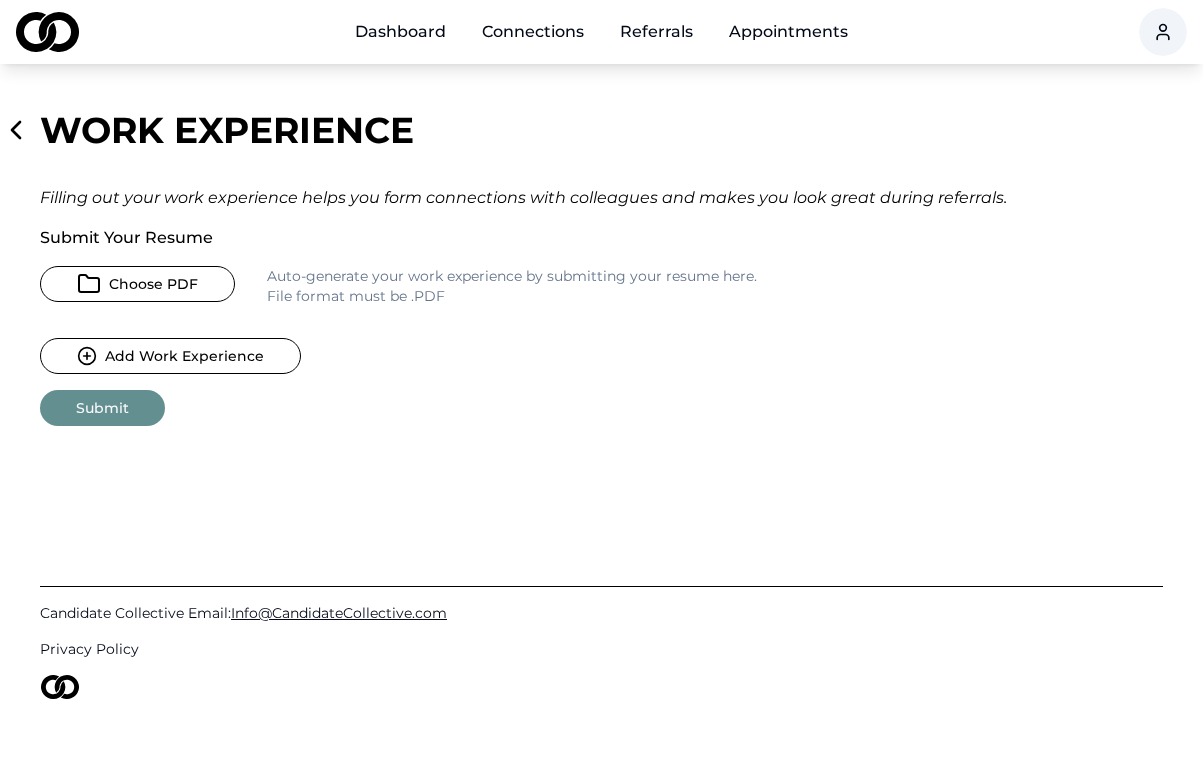 click on "Choose PDF" at bounding box center [137, 284] 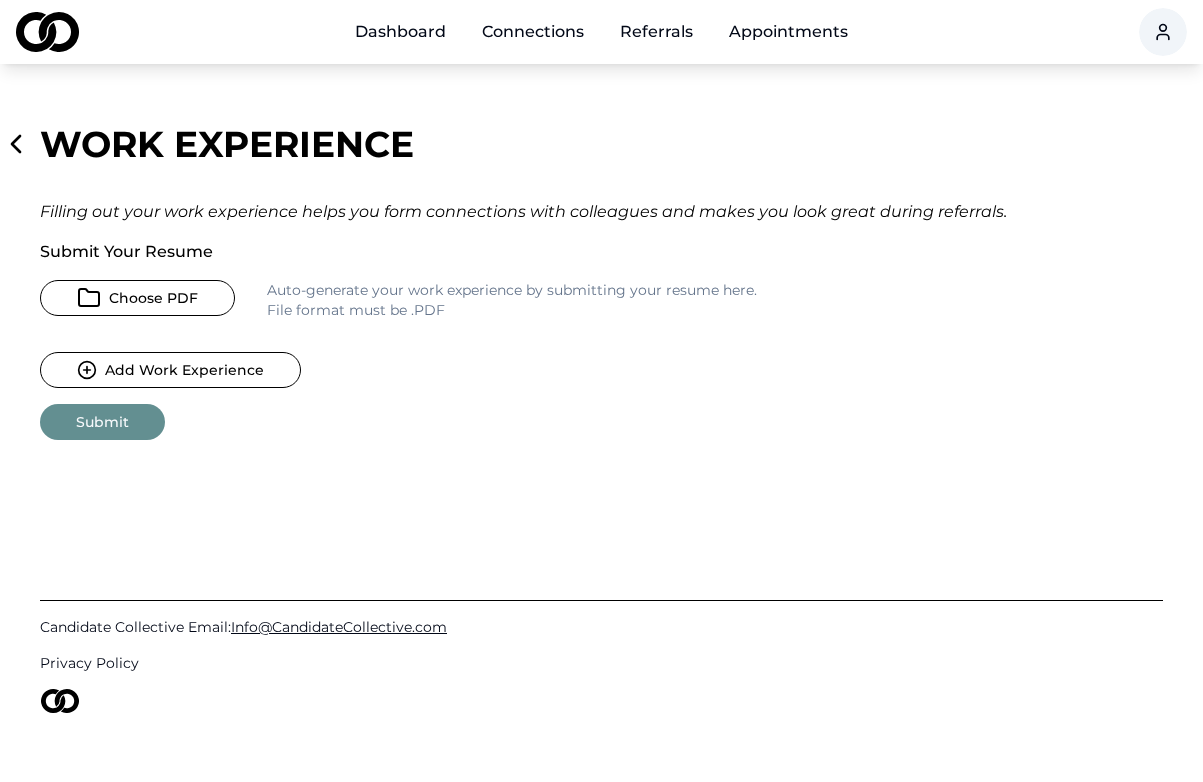 click on "Choose PDF" at bounding box center [137, 298] 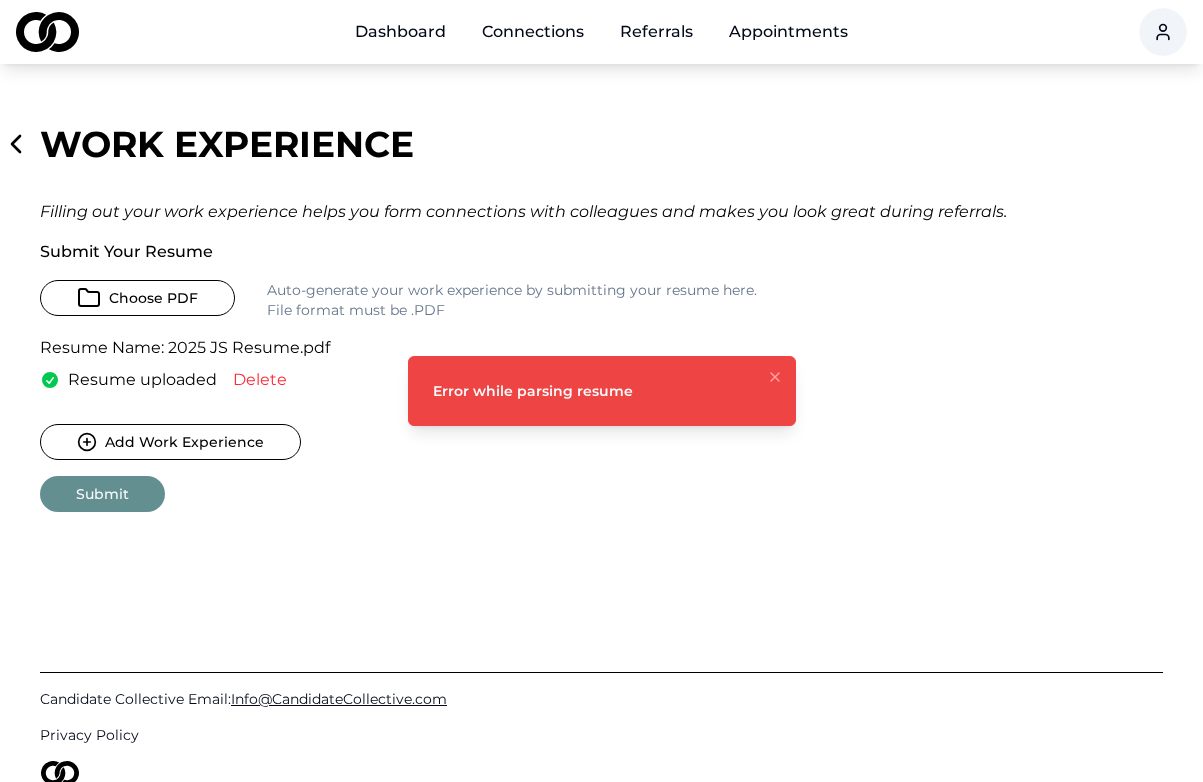 click on "Submit" at bounding box center [102, 494] 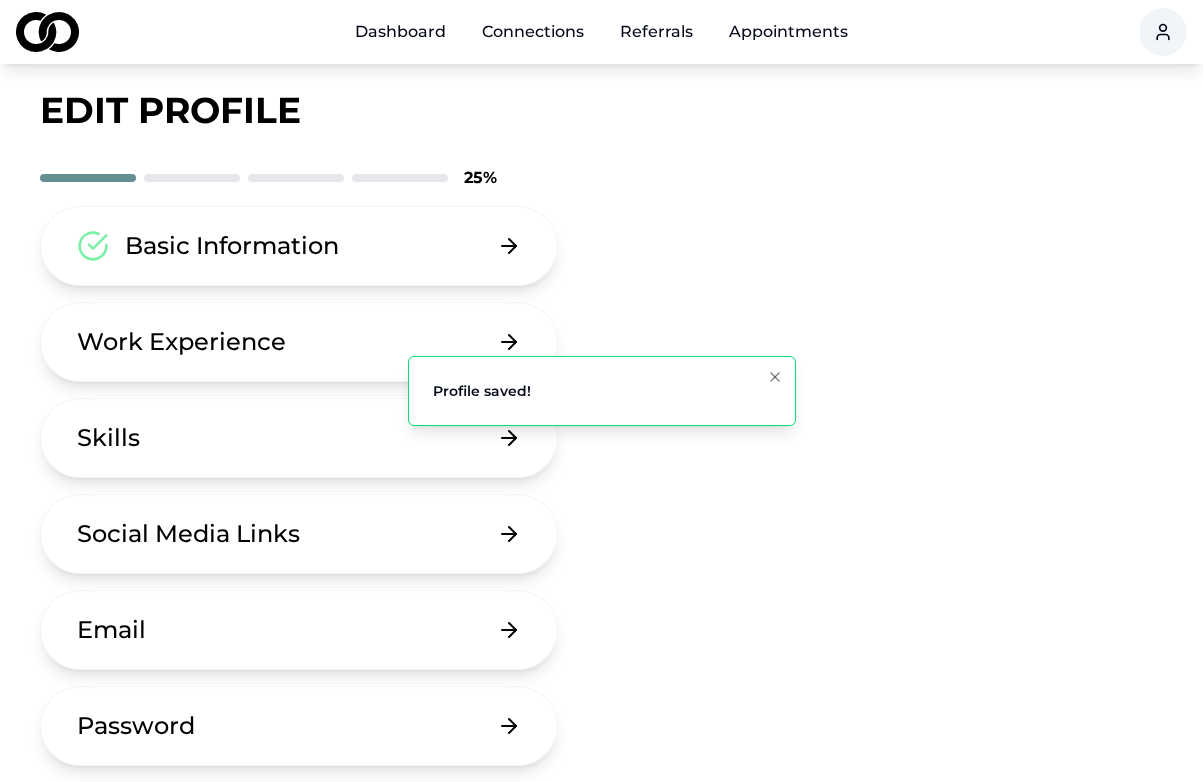 scroll, scrollTop: 35, scrollLeft: 0, axis: vertical 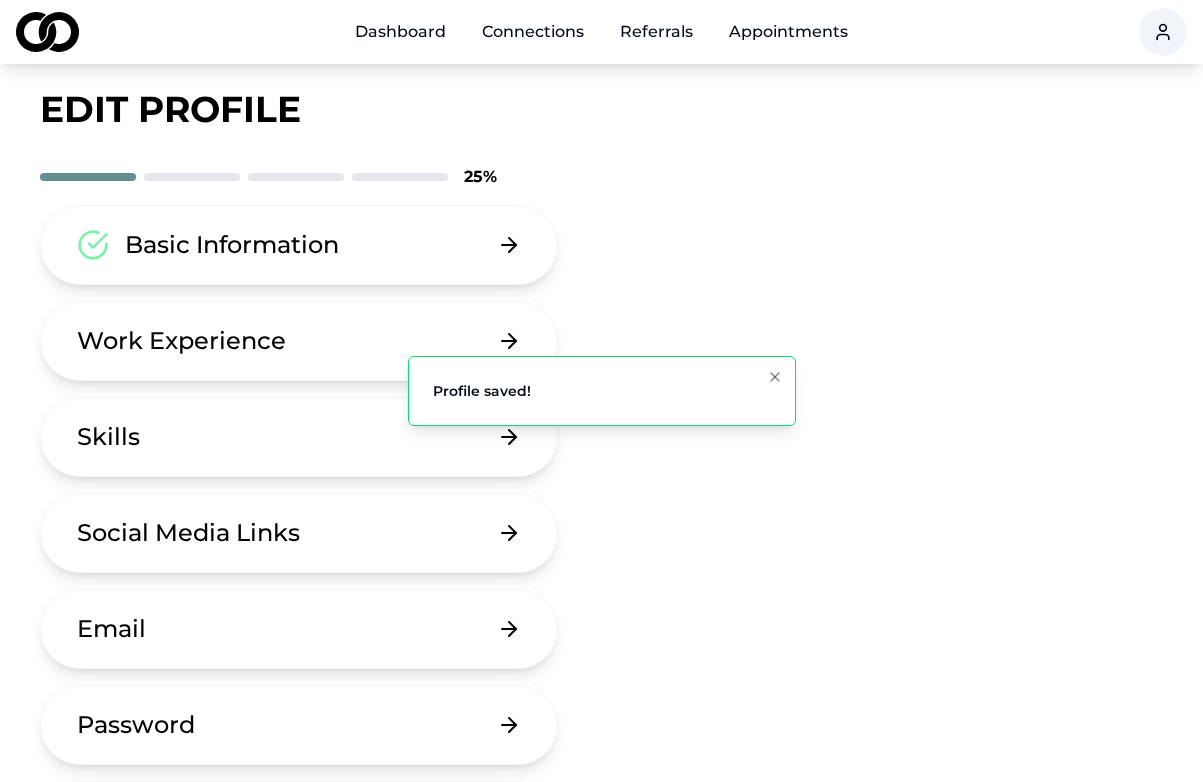 click on "Work Experience" at bounding box center [299, 341] 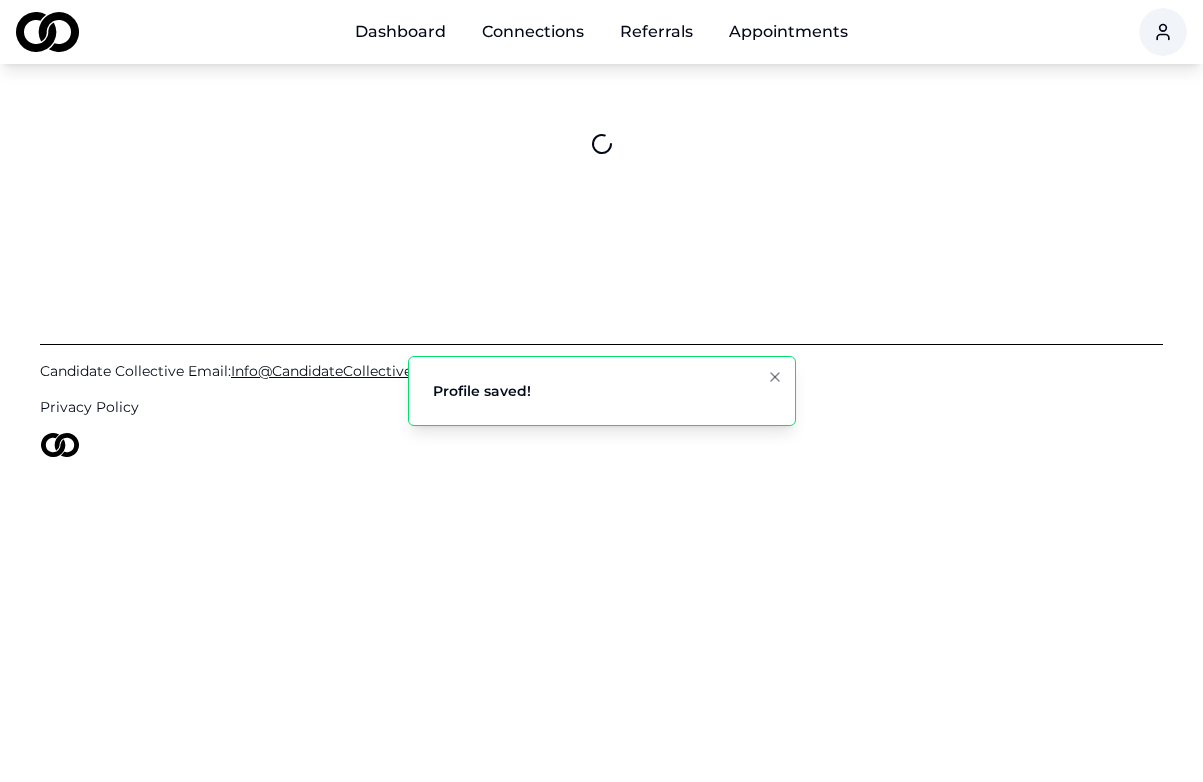 scroll, scrollTop: 0, scrollLeft: 0, axis: both 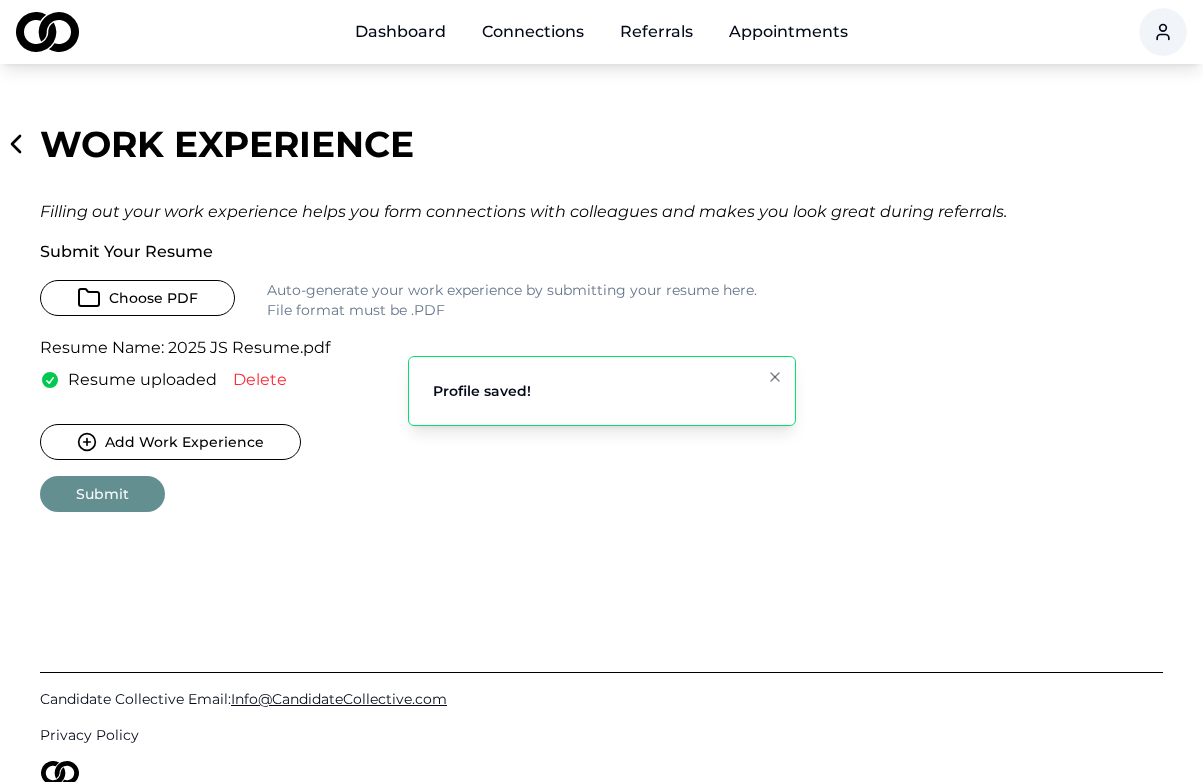 click on "Submit" at bounding box center (102, 494) 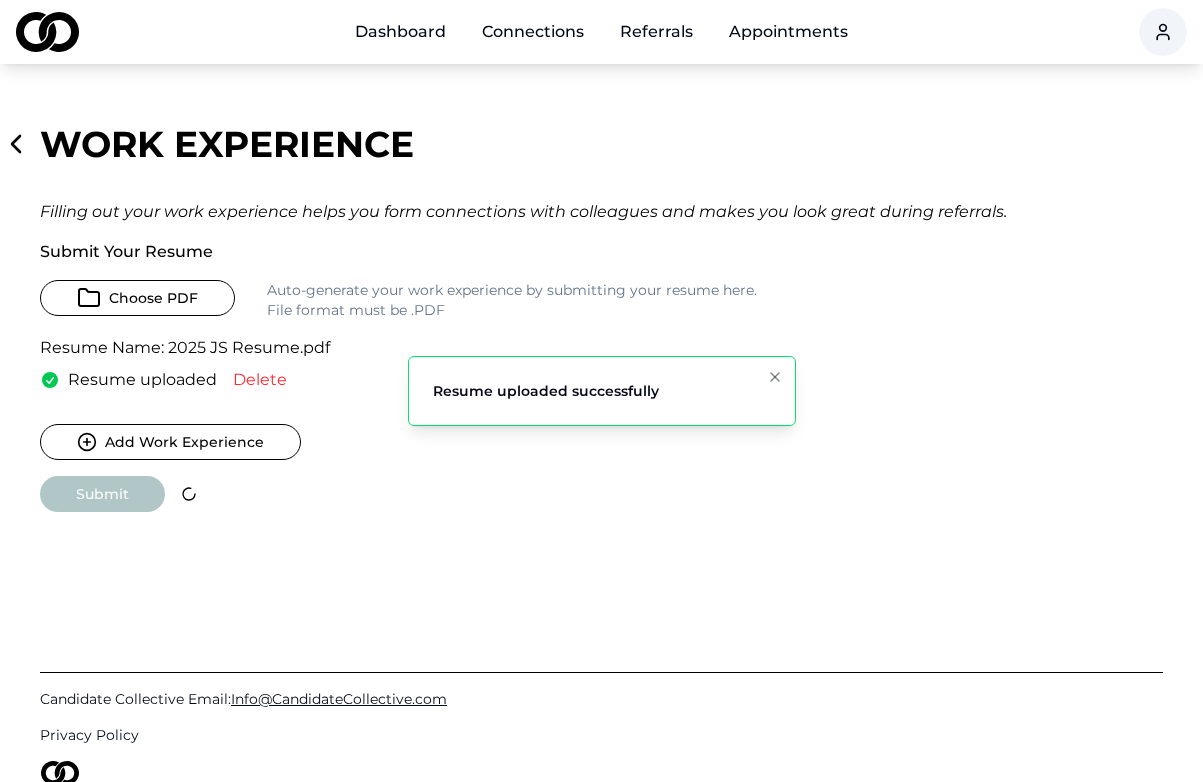 click 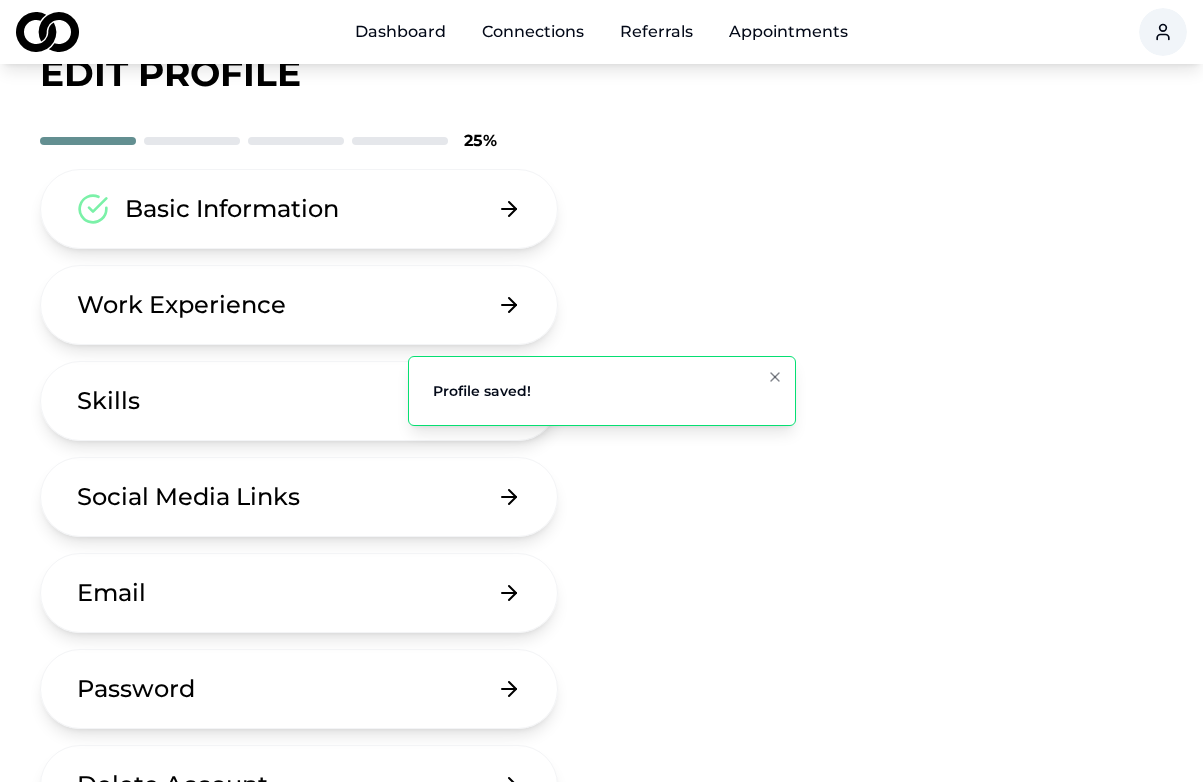 scroll, scrollTop: 98, scrollLeft: 0, axis: vertical 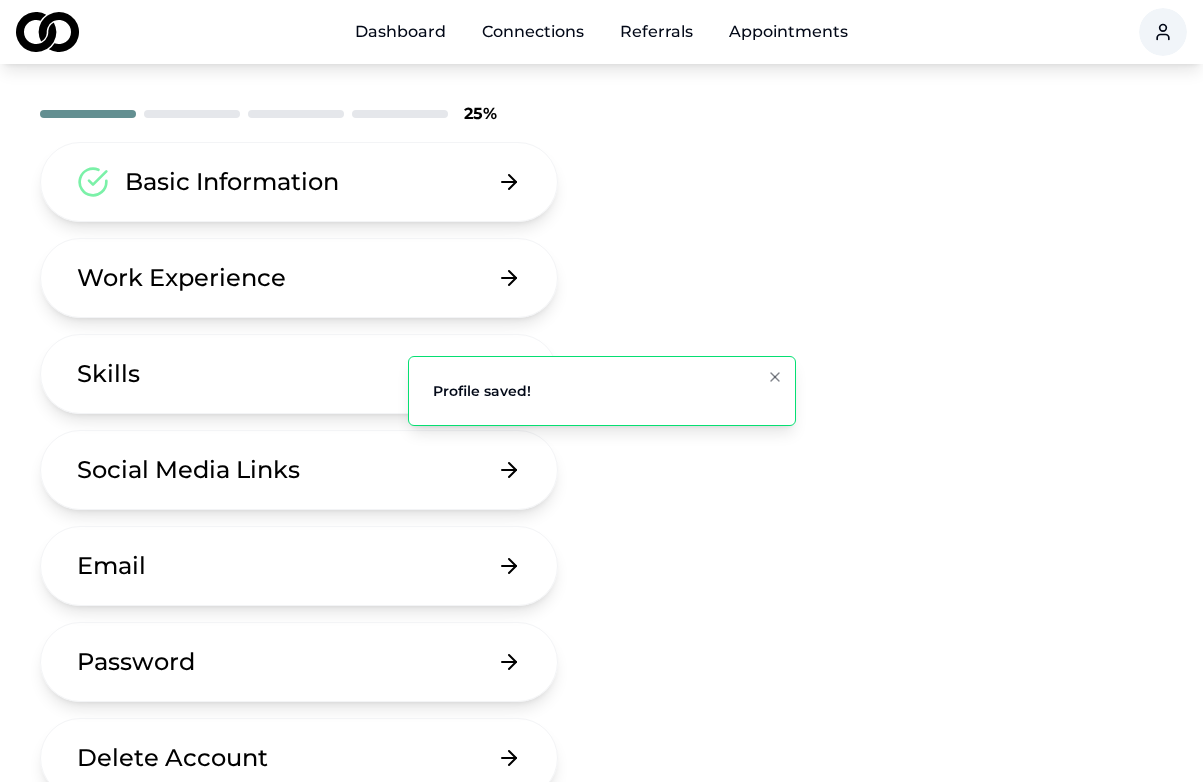 click on "Skills" at bounding box center [299, 374] 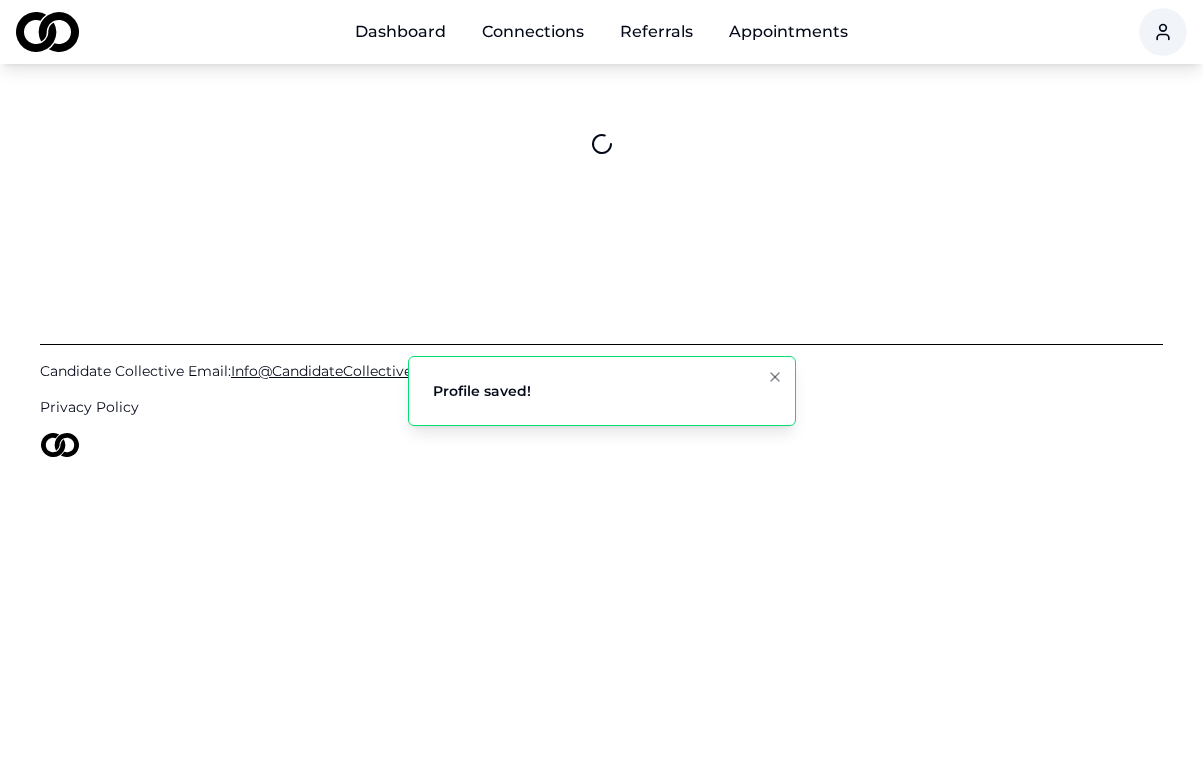 scroll, scrollTop: 0, scrollLeft: 0, axis: both 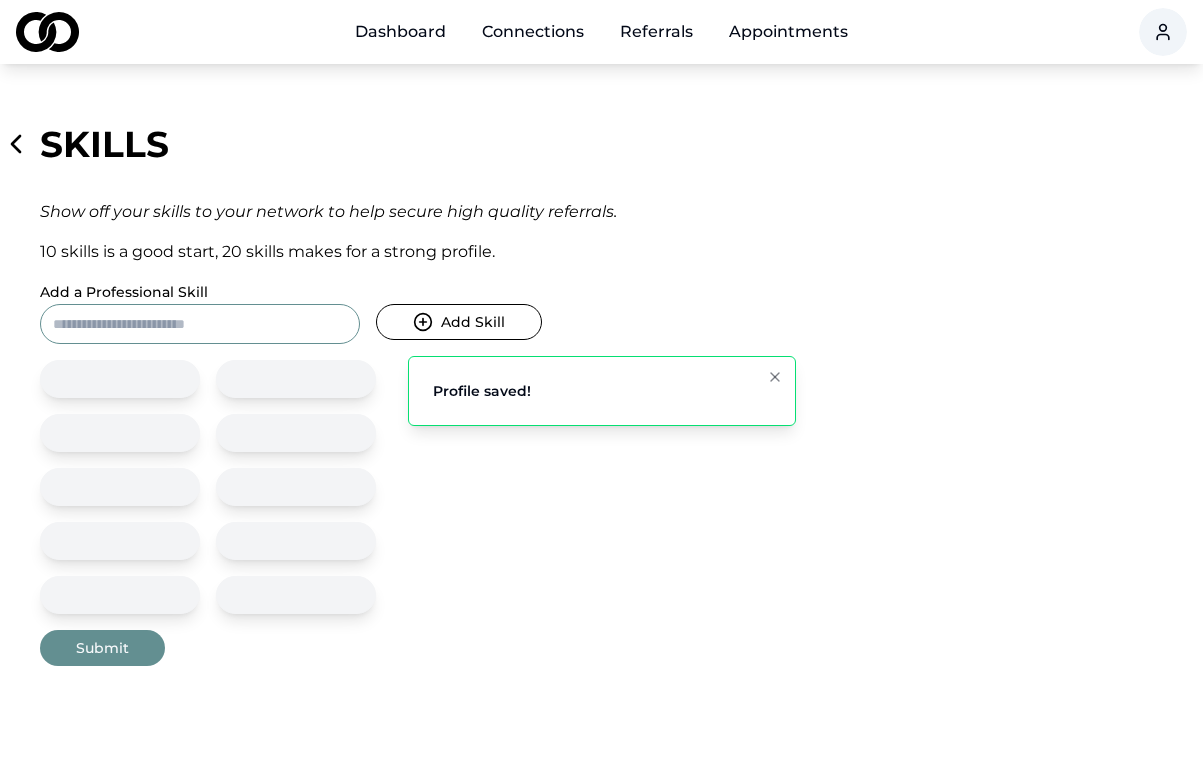 click on "Skills Show off your skills to your network to help secure high quality referrals. 10 skills is a good start, 20 skills makes for a strong profile. Add a Professional Skill Add Skill Submit" at bounding box center [601, 385] 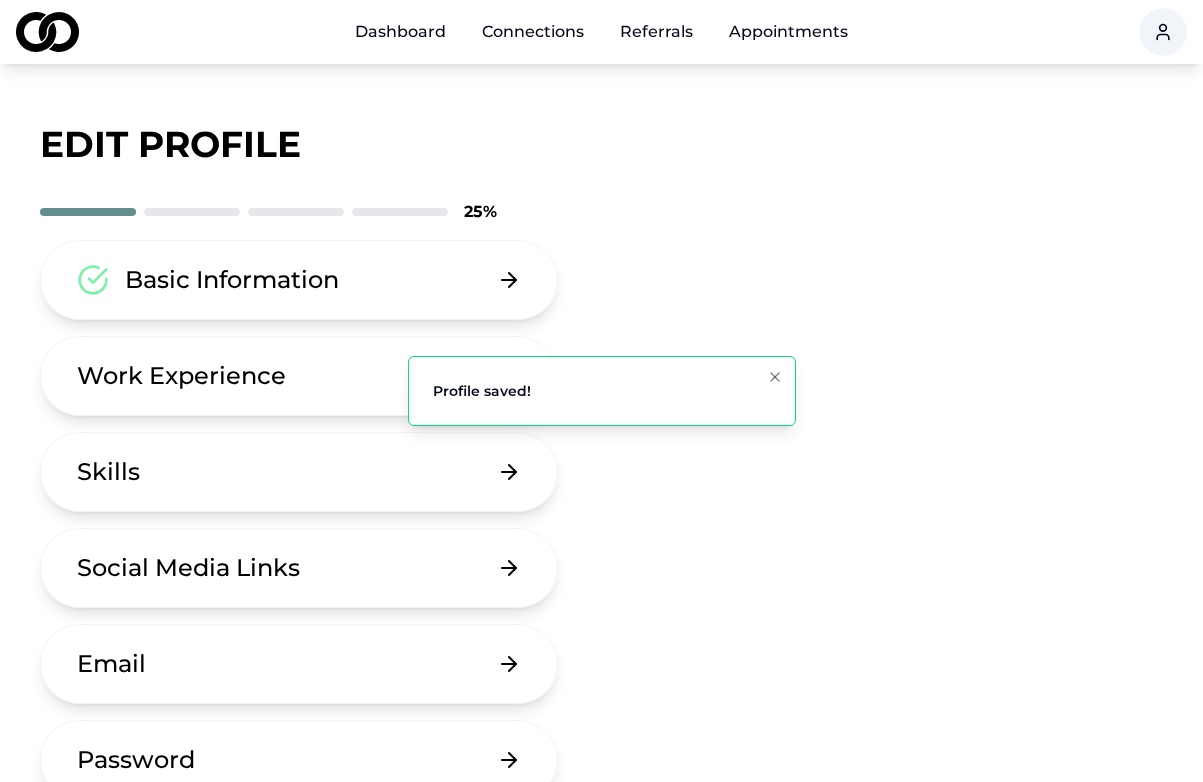 scroll, scrollTop: 146, scrollLeft: 0, axis: vertical 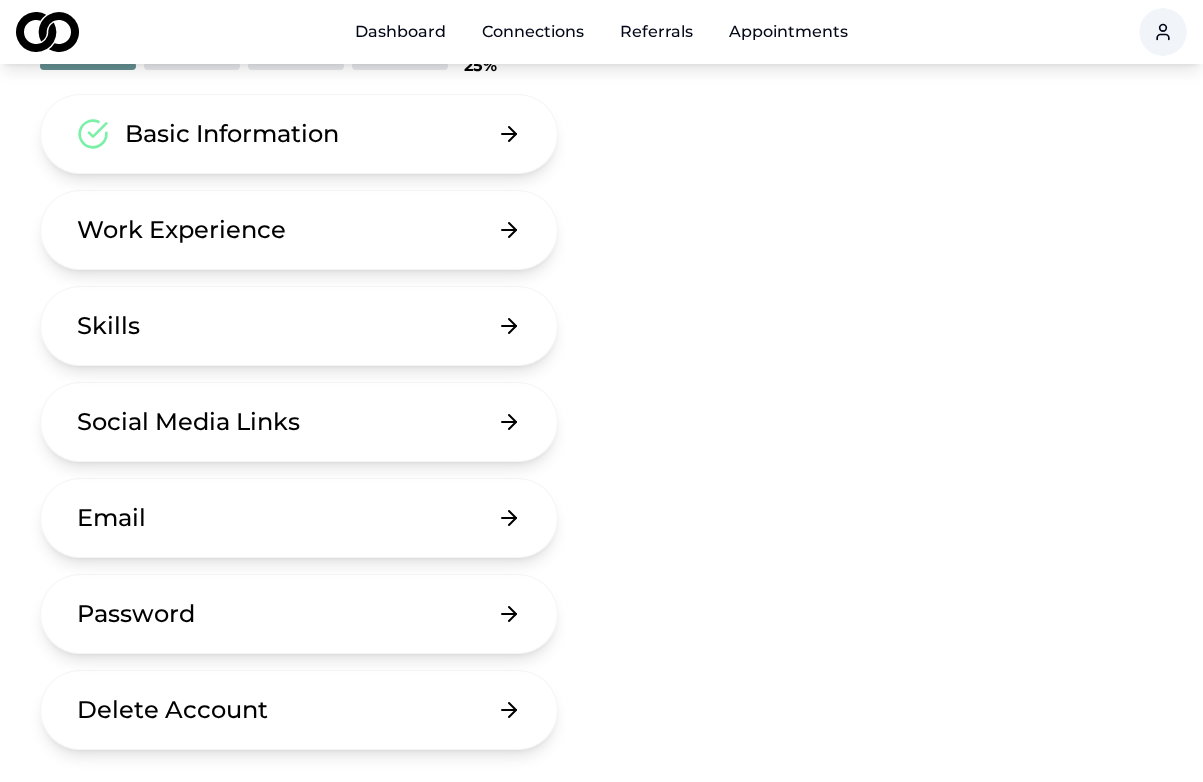 click on "Email" at bounding box center [299, 518] 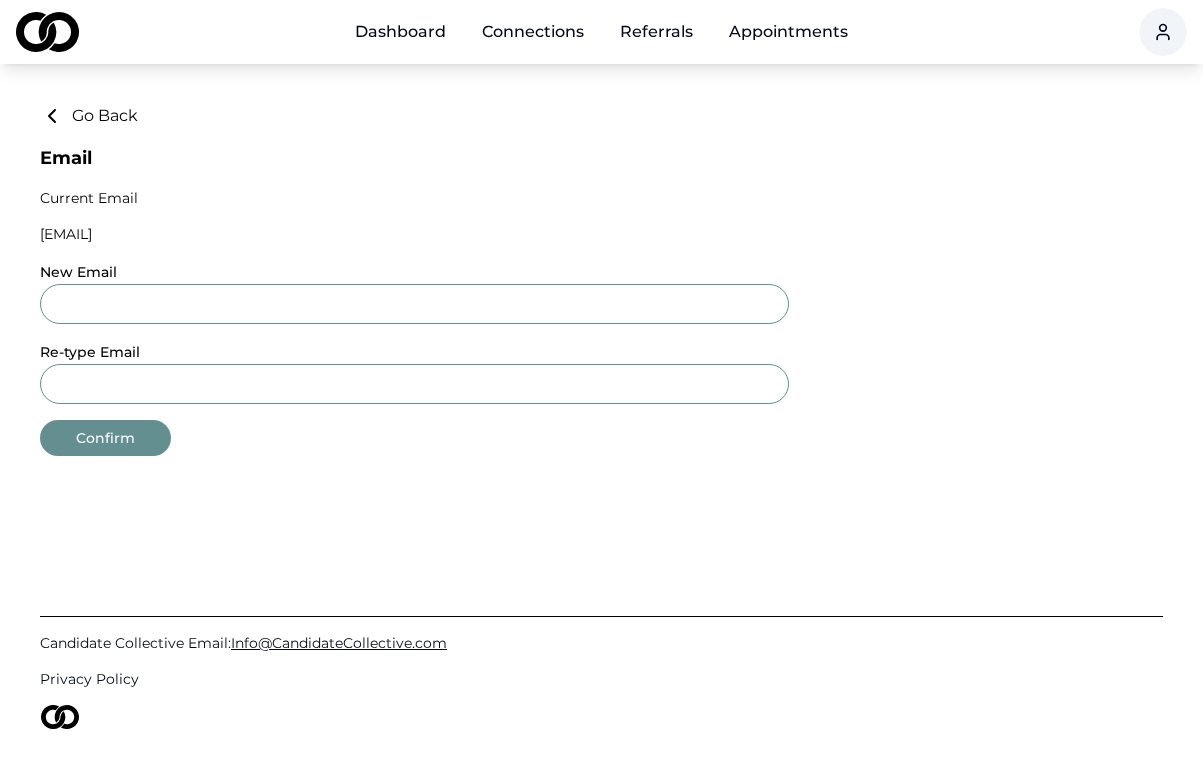click on "Dashboard Connections Referrals Appointments Go Back Email Current Email jstotter80@gmail.com New Email Re-type Email Confirm Candidate Collective Email:  Info@CandidateCollective.com Privacy Policy" at bounding box center (601, 391) 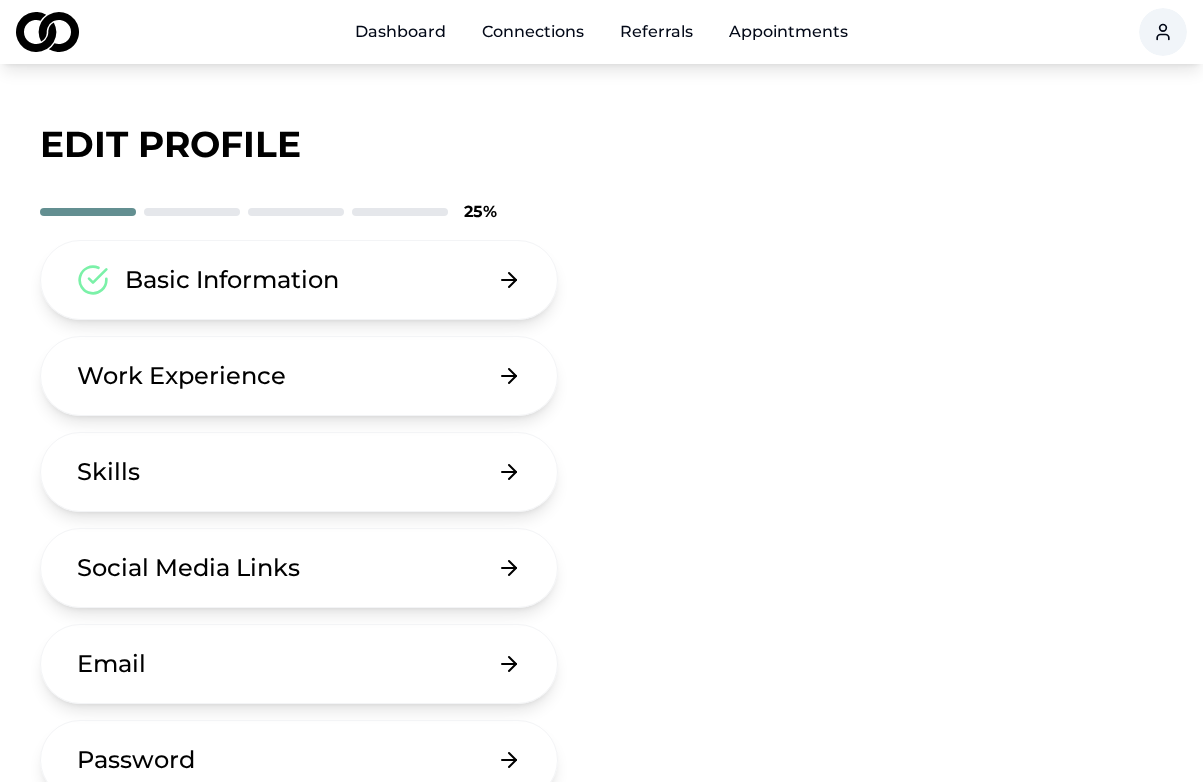 click on "Skills" at bounding box center [299, 472] 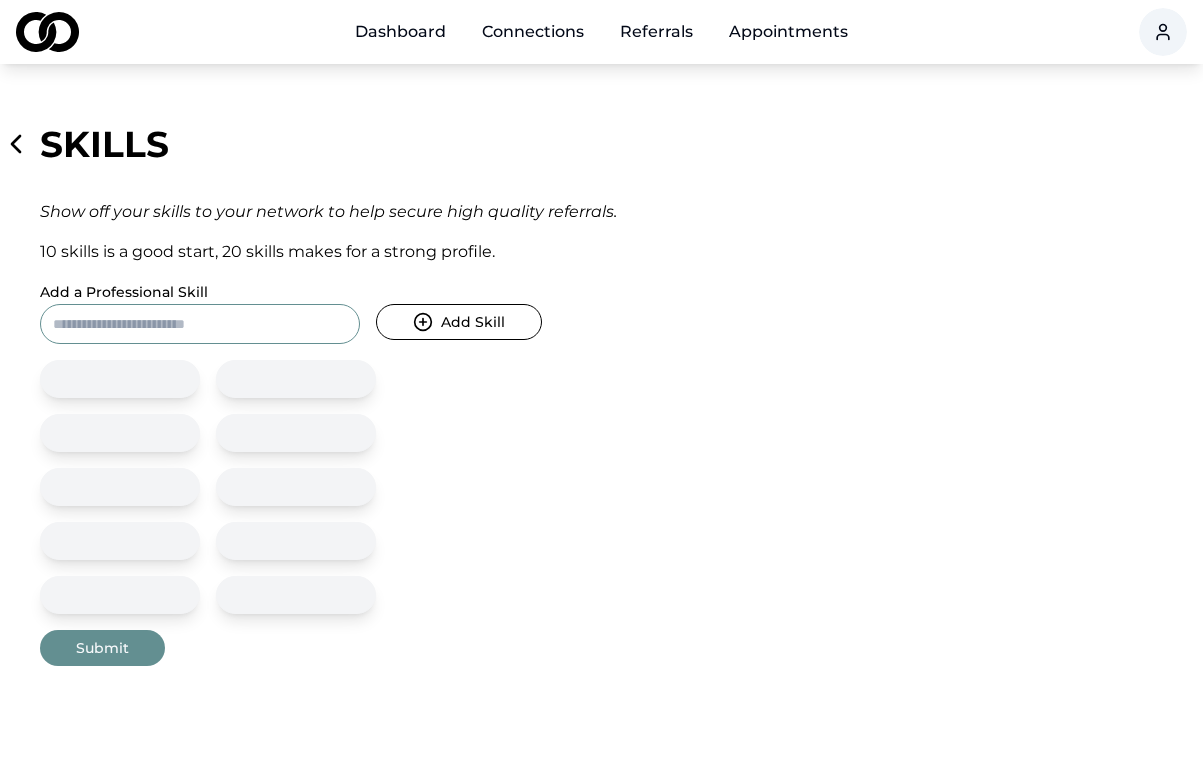 click on "Add a Professional Skill" at bounding box center (200, 324) 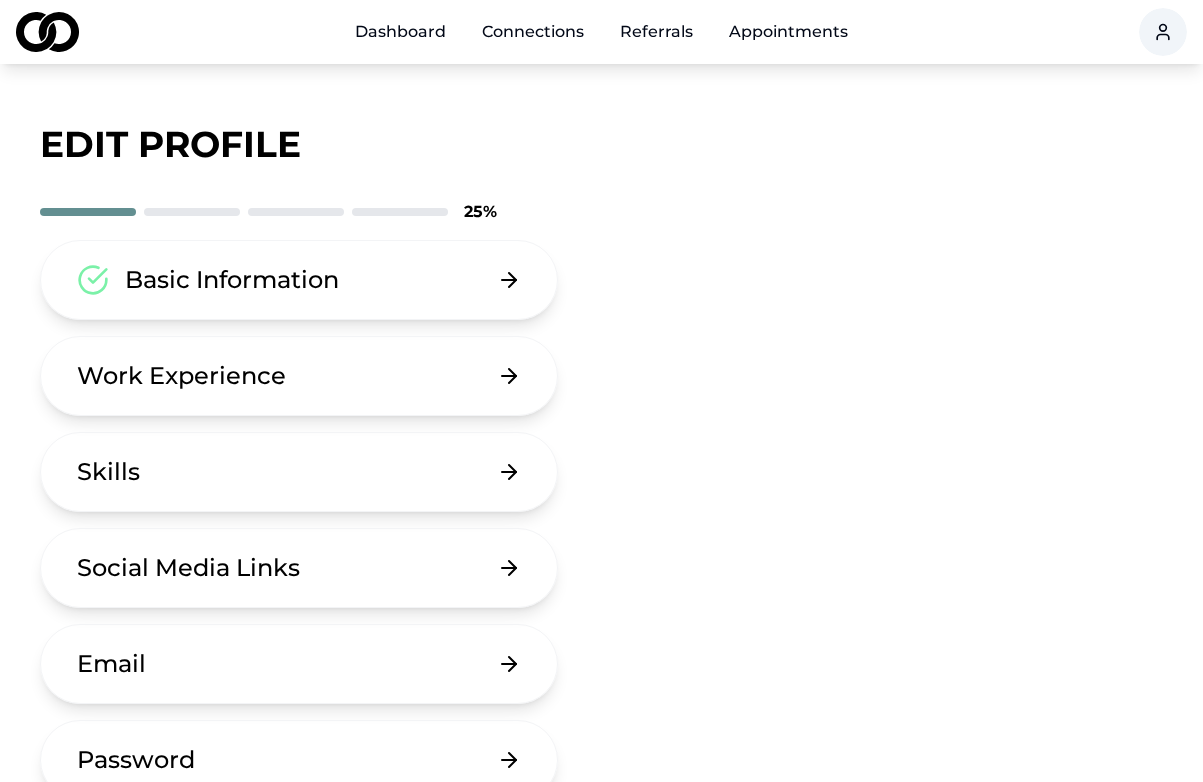 click on "Social Media Links" at bounding box center [299, 568] 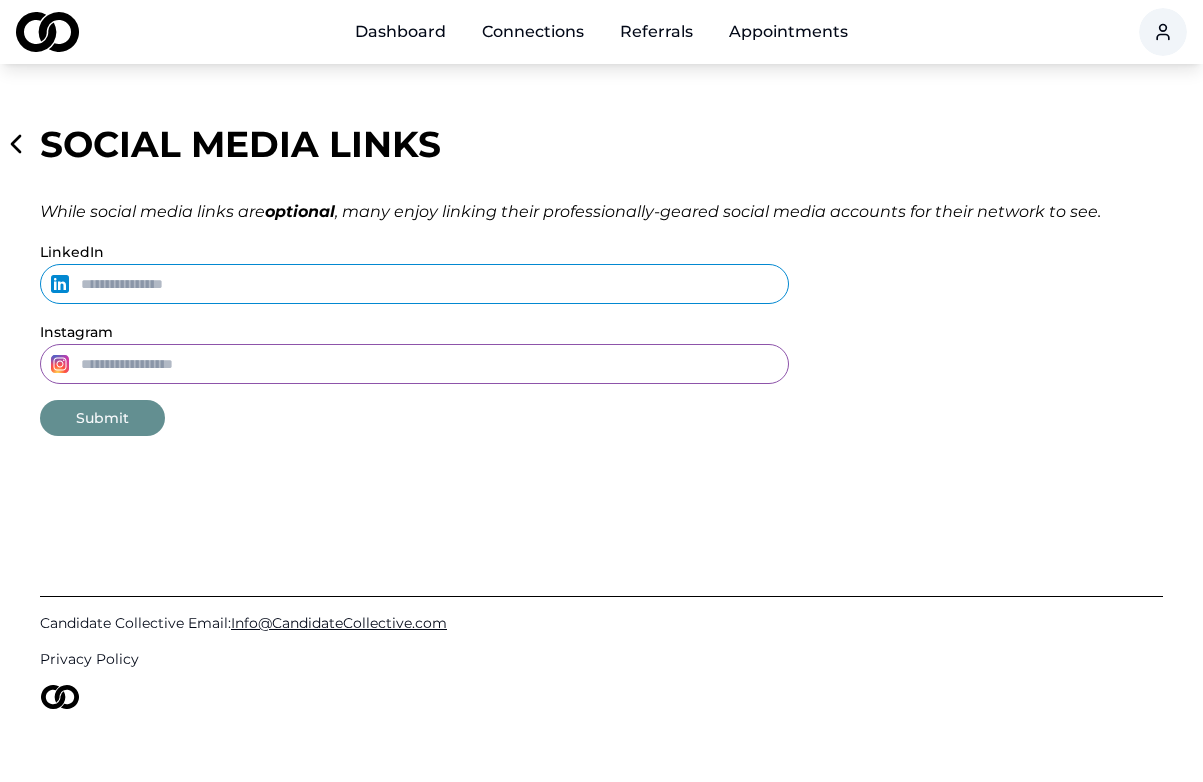 click on "LinkedIn" at bounding box center [414, 284] 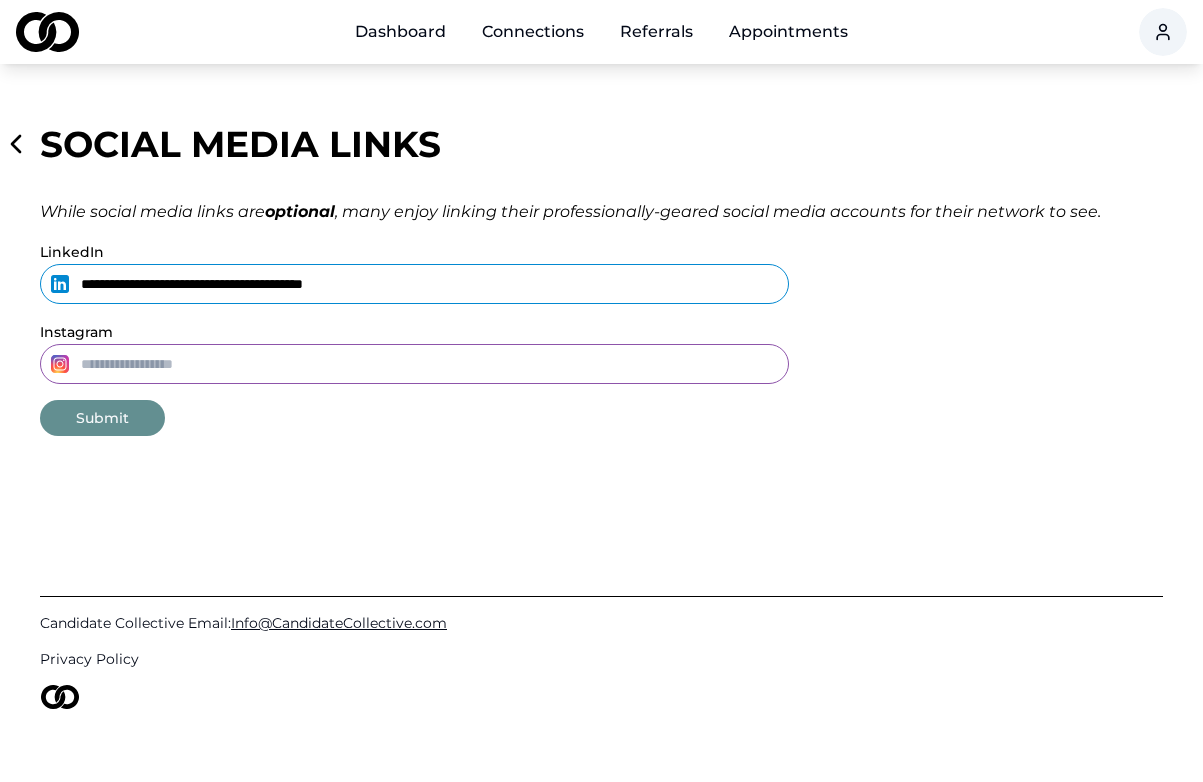 type on "**********" 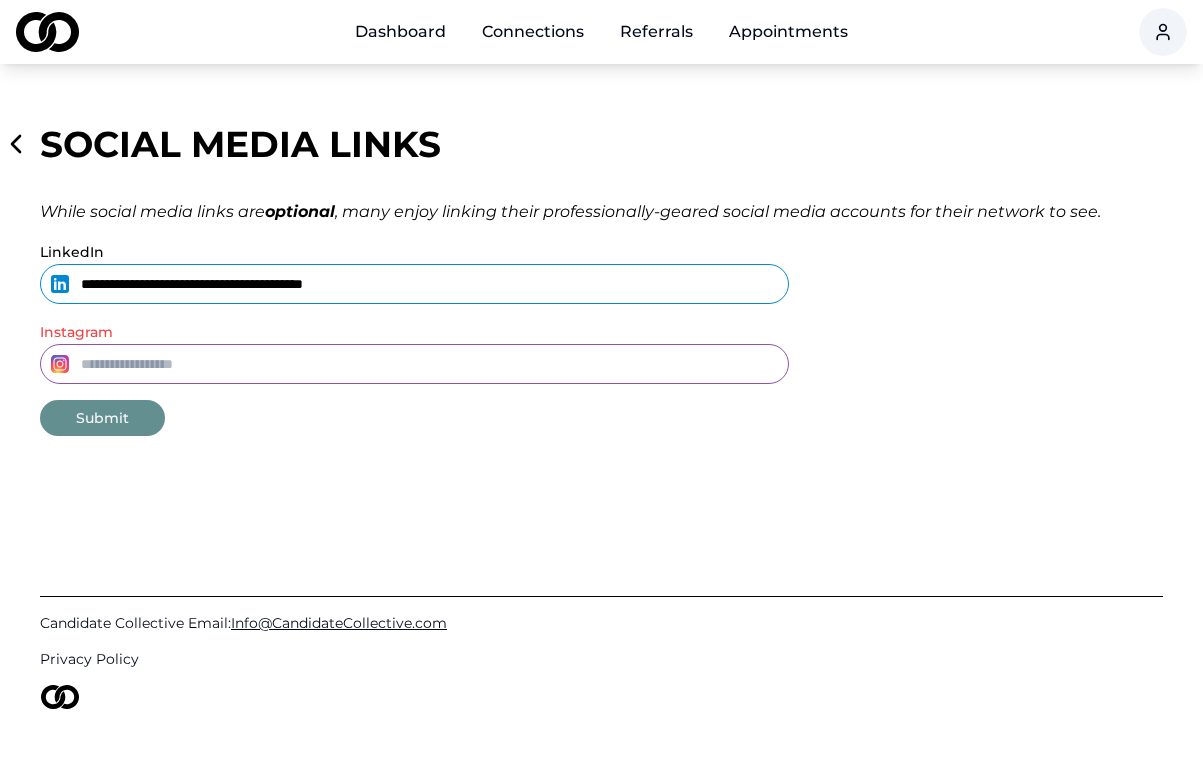 click on "**********" at bounding box center (601, 391) 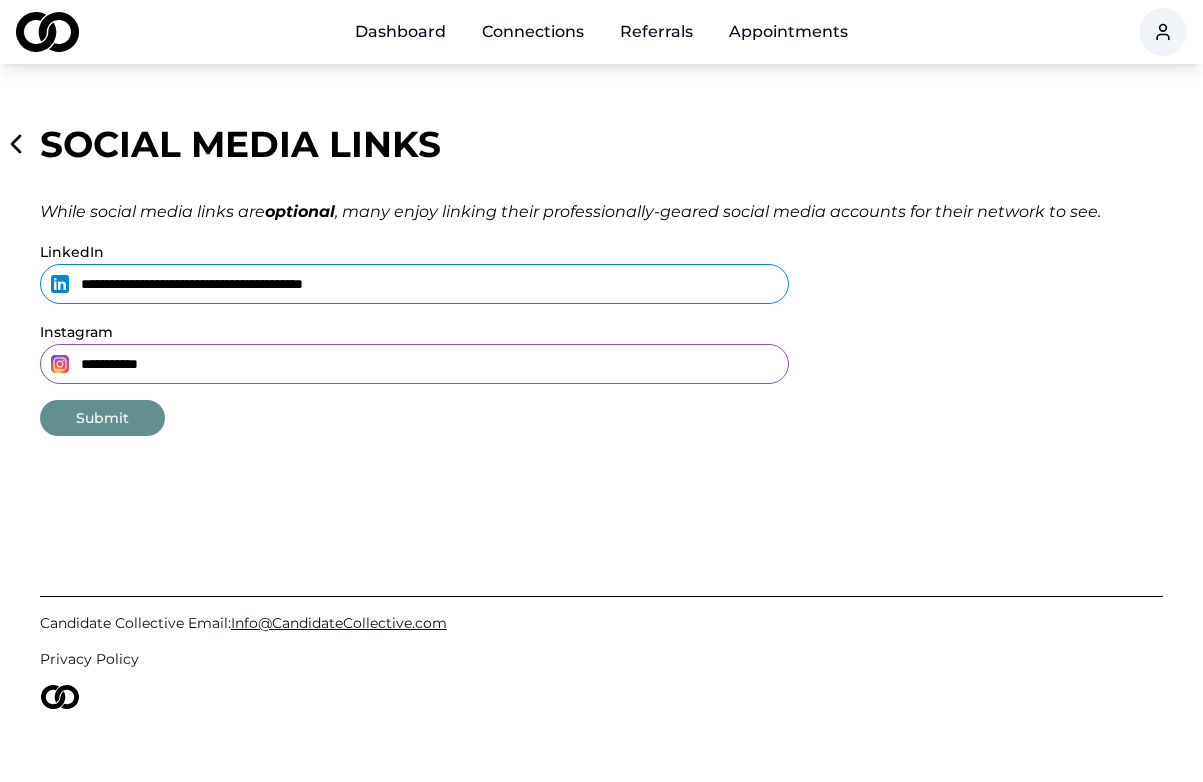 type on "**********" 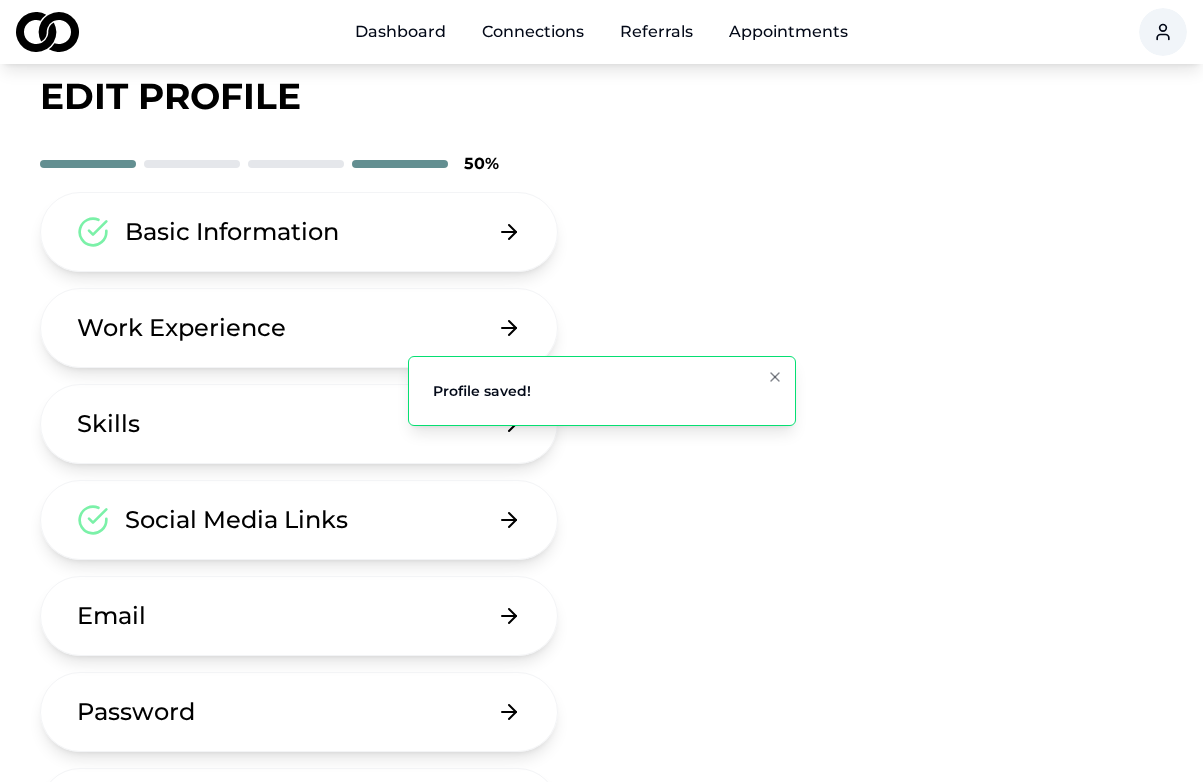 scroll, scrollTop: 0, scrollLeft: 0, axis: both 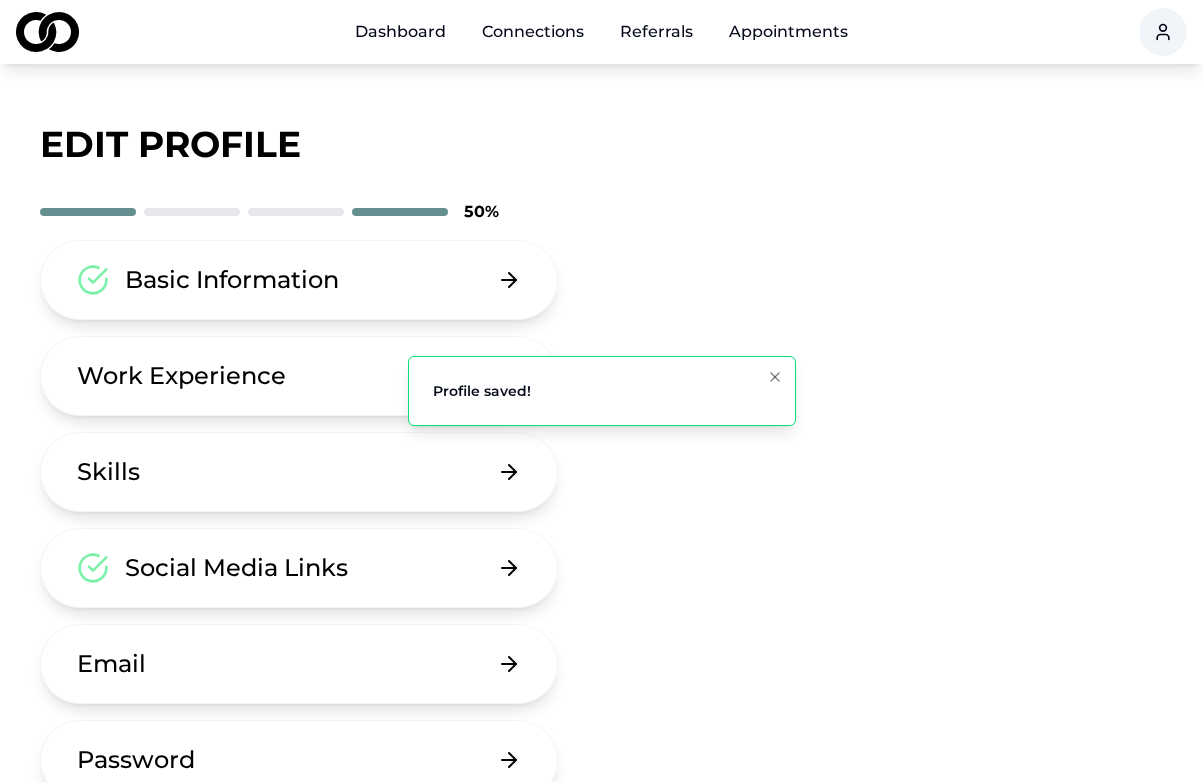 click on "Work Experience" at bounding box center (181, 376) 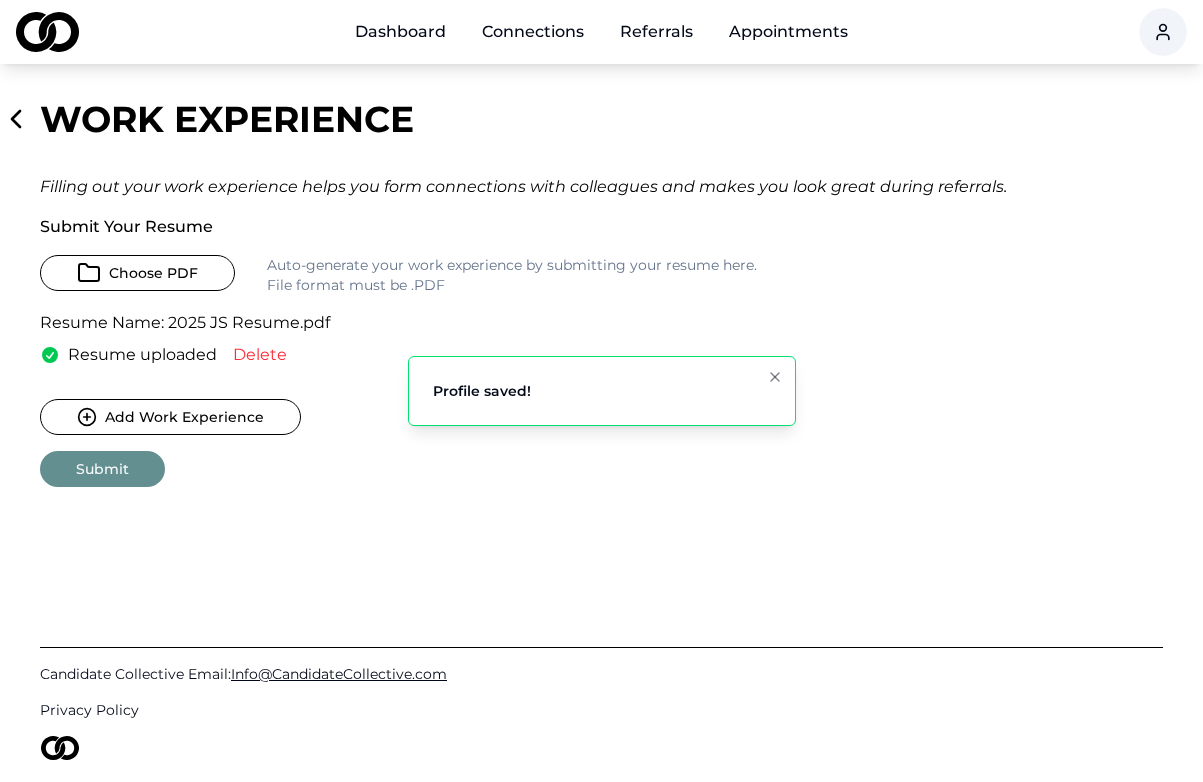 scroll, scrollTop: 26, scrollLeft: 0, axis: vertical 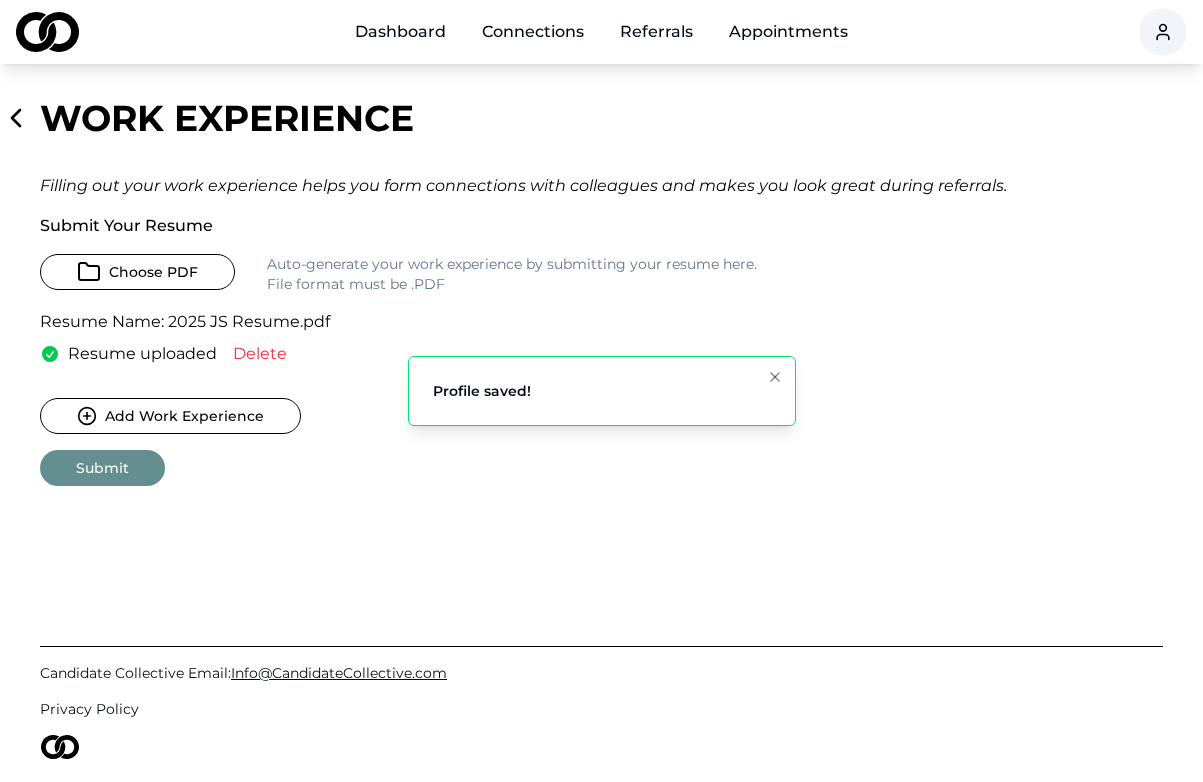 click 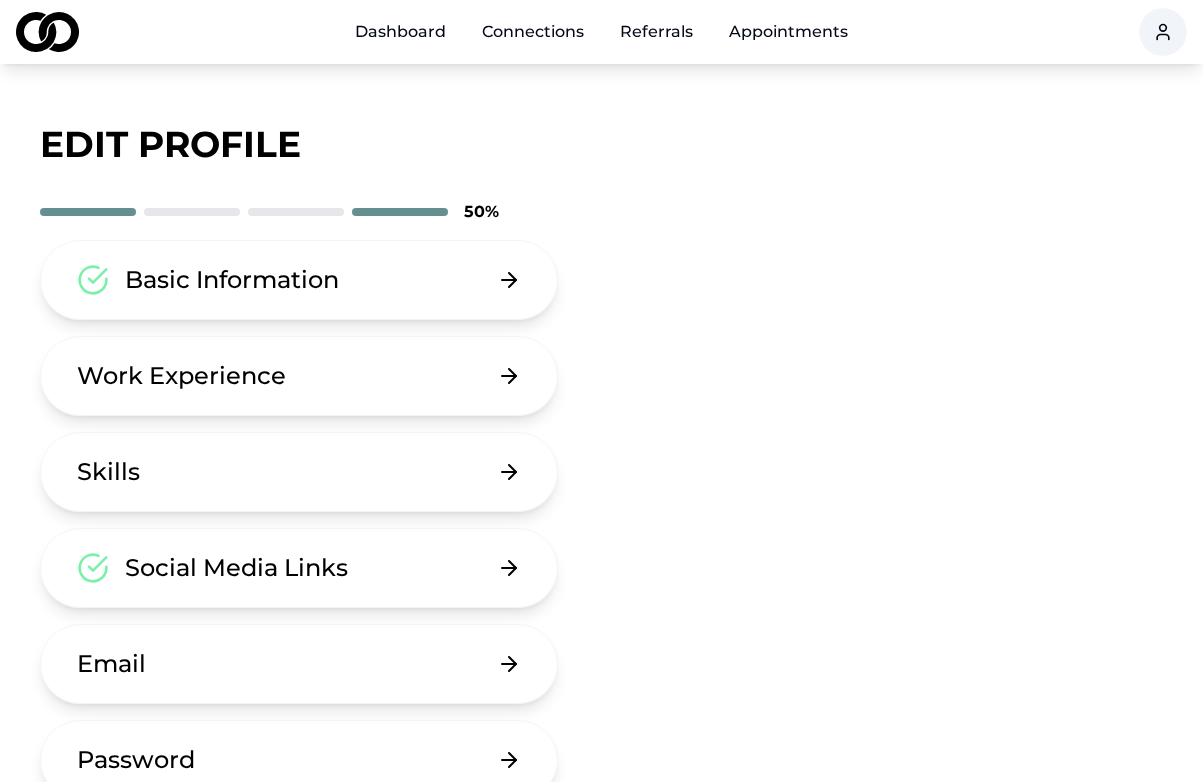 scroll, scrollTop: 0, scrollLeft: 0, axis: both 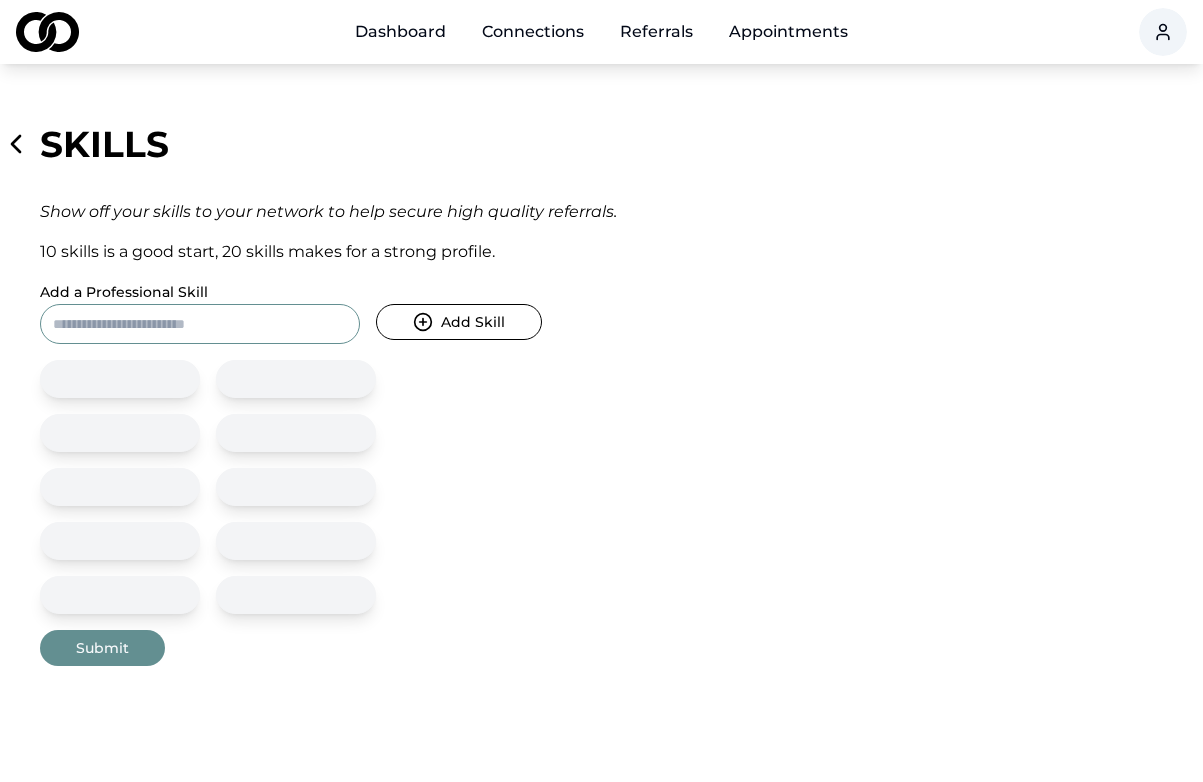 click 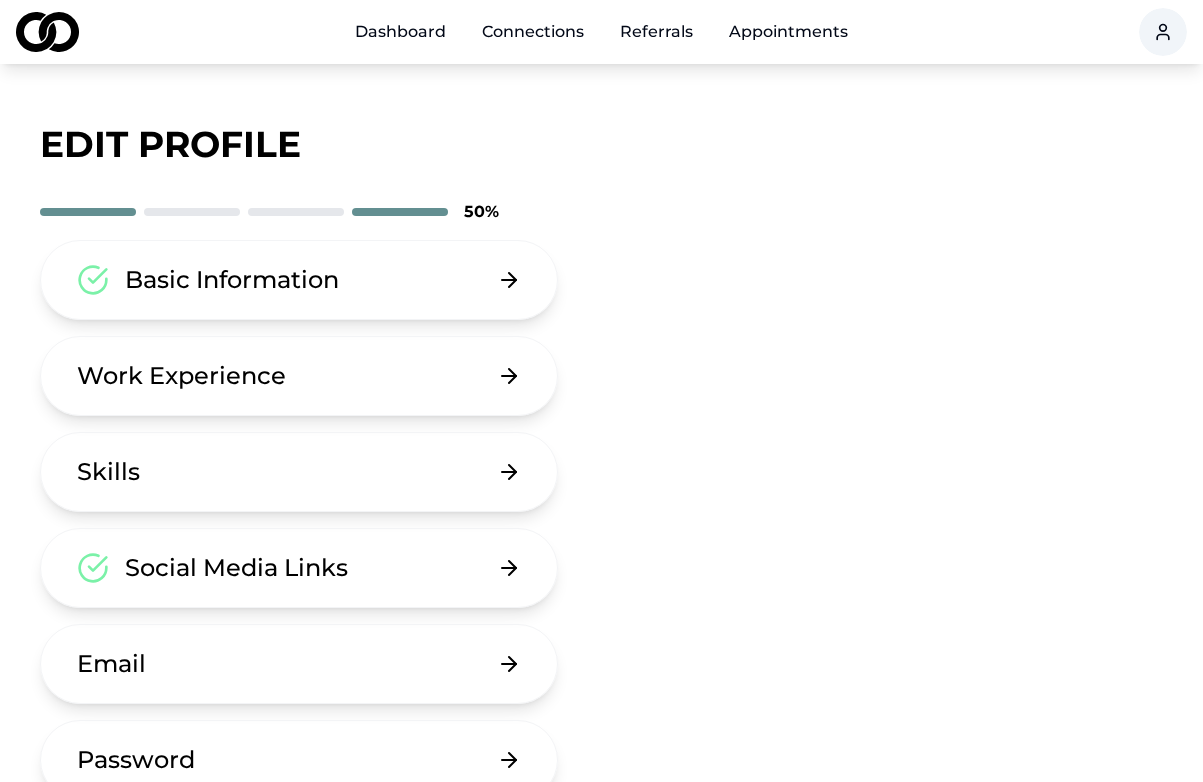 click on "Work Experience" at bounding box center [181, 376] 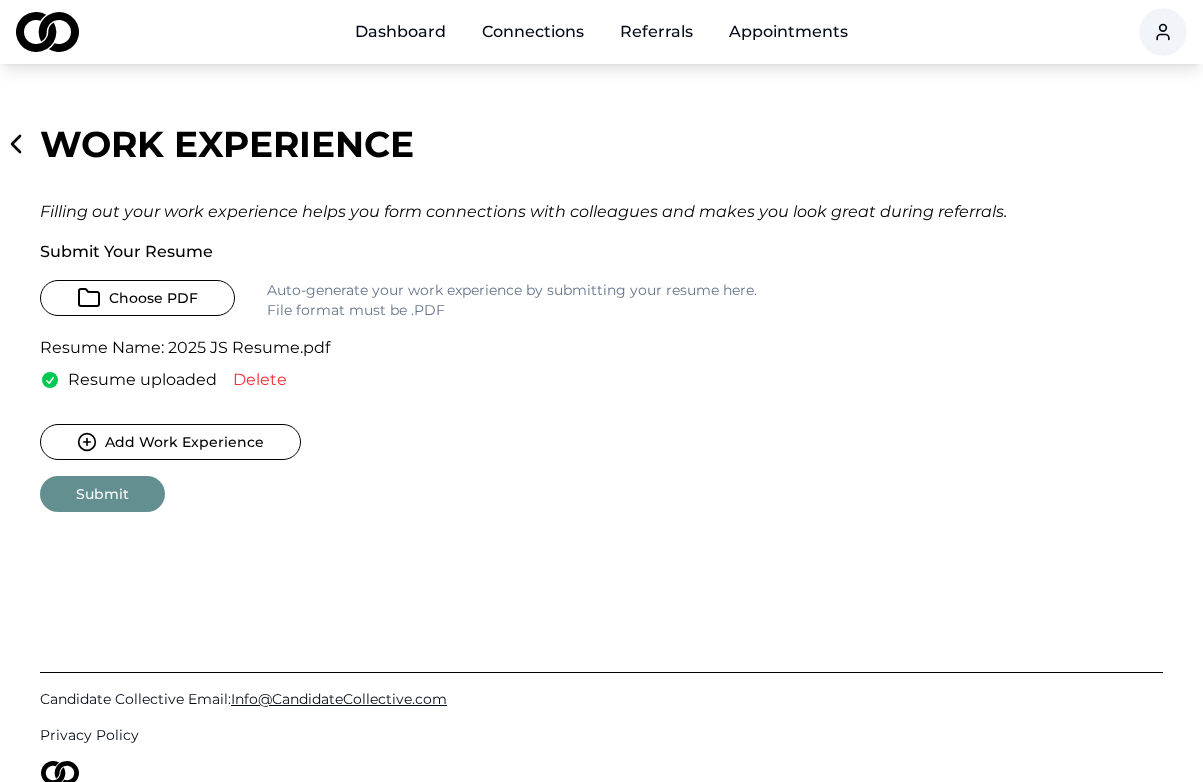 click on "Submit Your Resume Choose PDF Auto-generate your work experience by submitting your resume here. File format must be .PDF Resume Name:   2025 JS Resume.pdf Resume uploaded Delete" at bounding box center (461, 316) 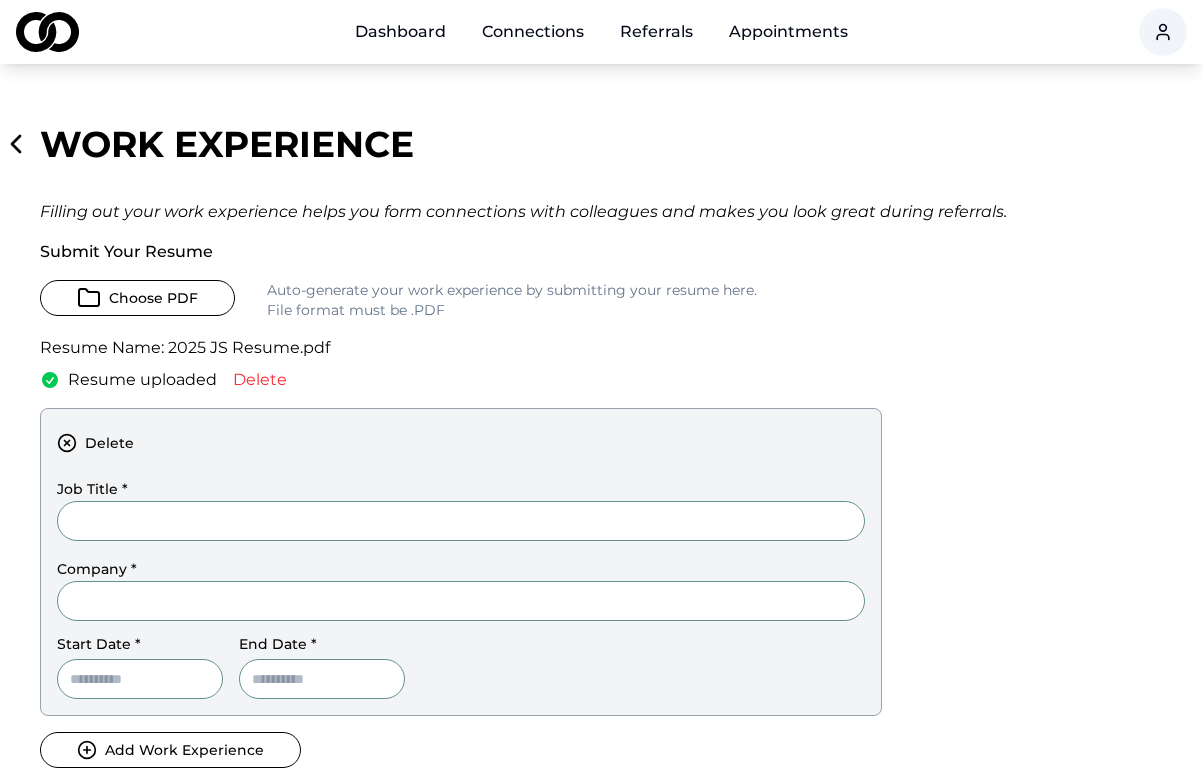click on "Delete Job Title * Company * Start Date * End Date *" at bounding box center (461, 562) 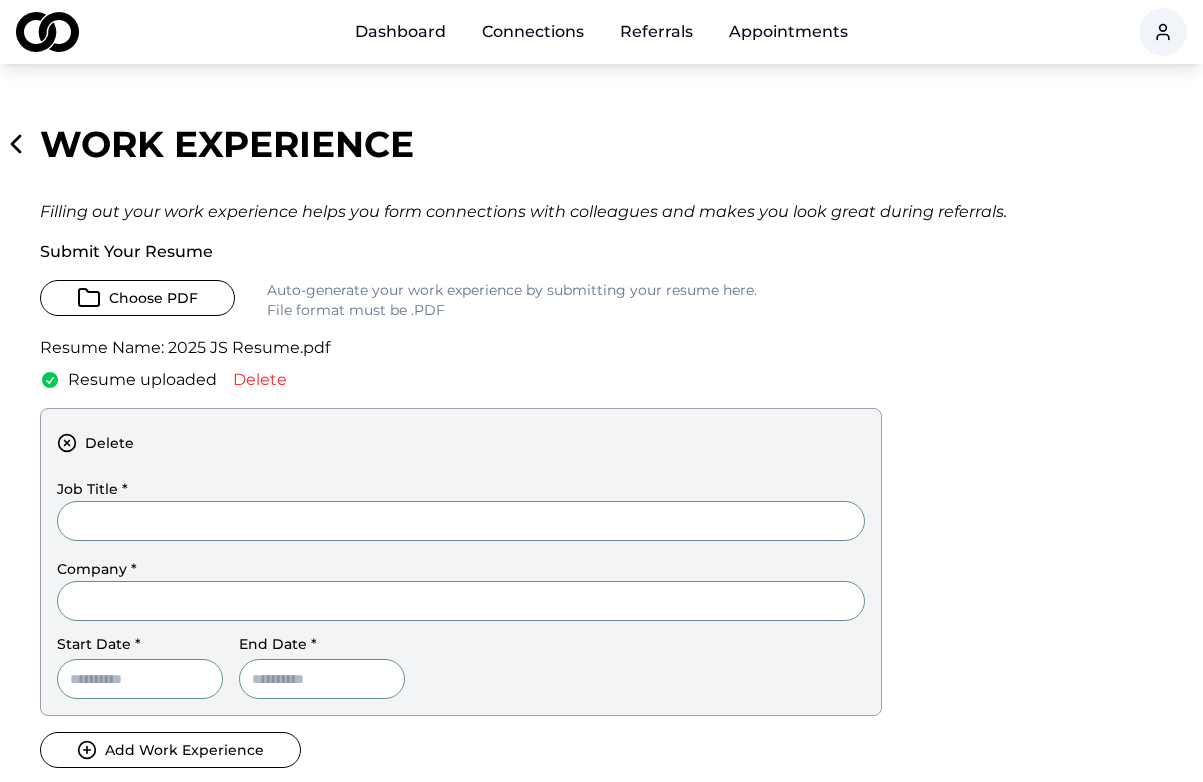 click 